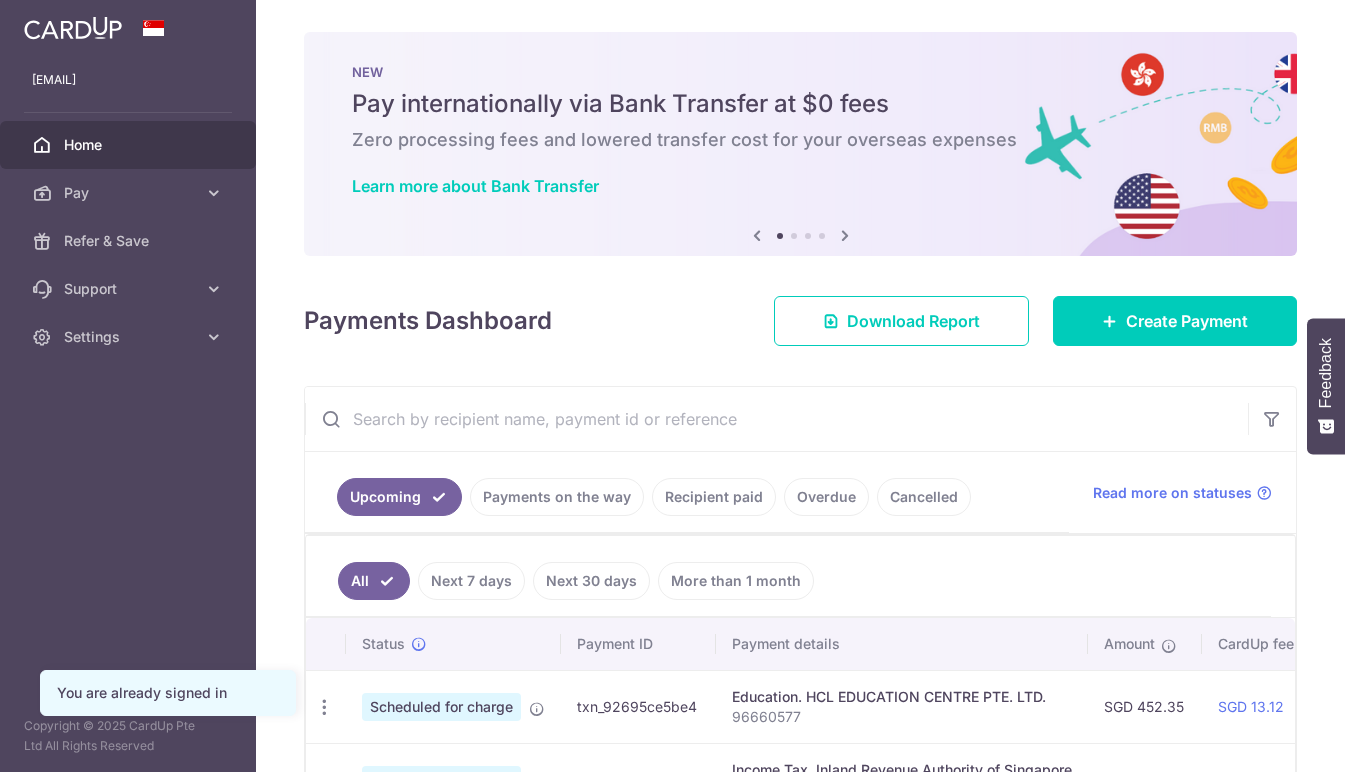 scroll, scrollTop: 0, scrollLeft: 0, axis: both 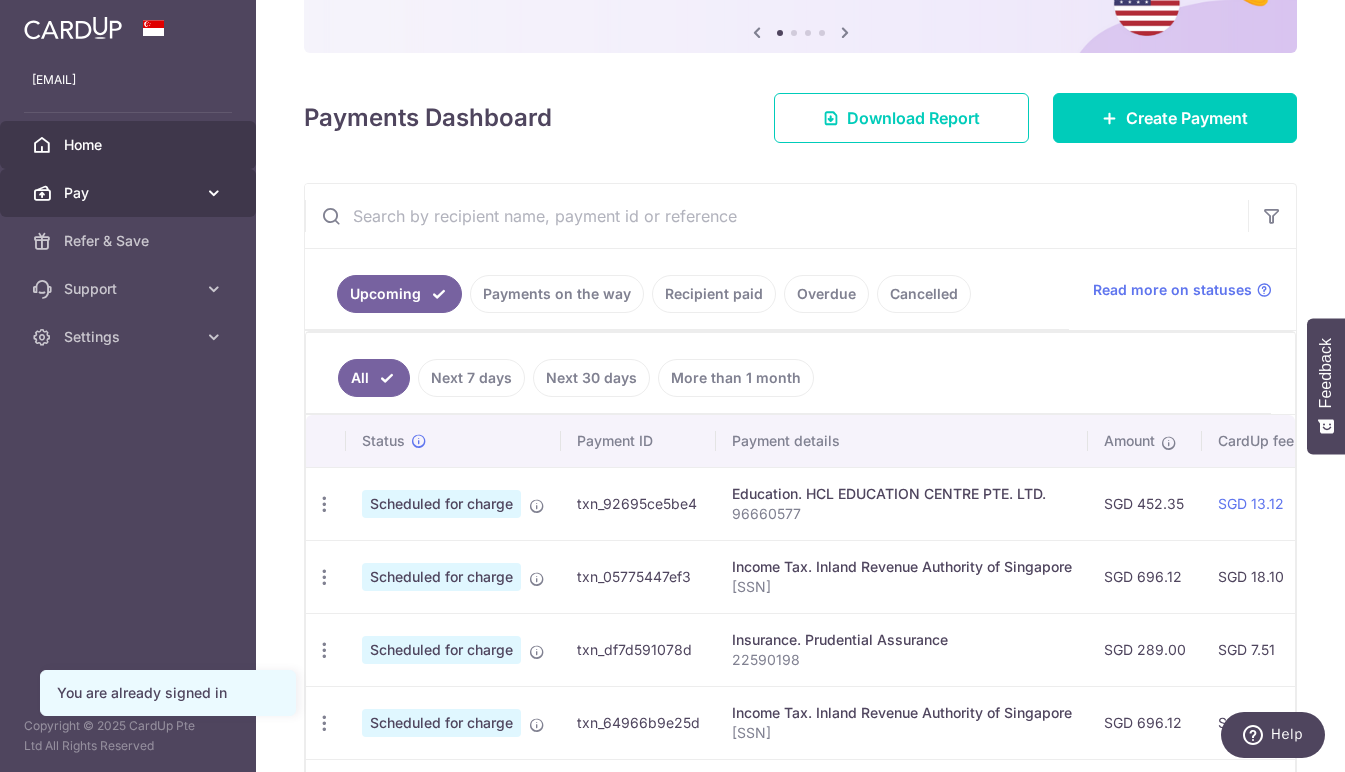 click at bounding box center [214, 193] 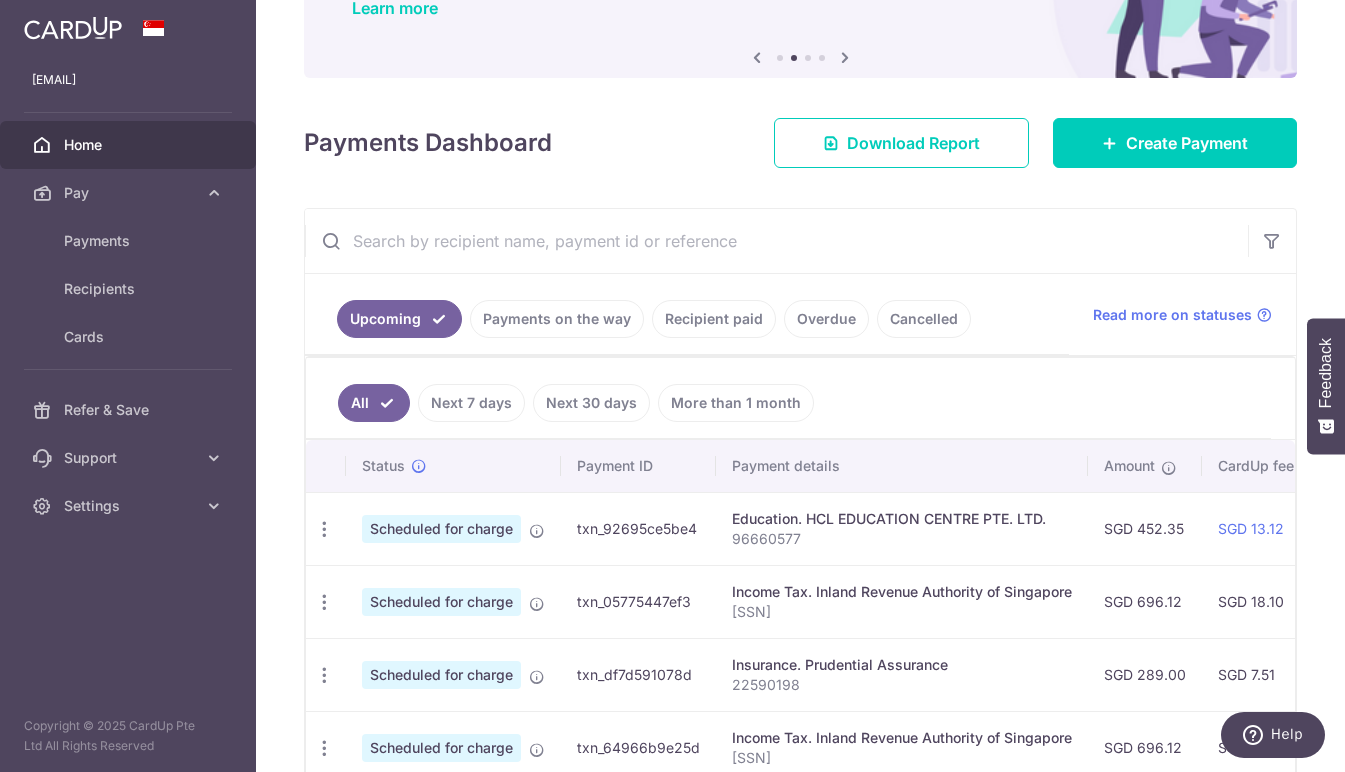 scroll, scrollTop: 176, scrollLeft: 0, axis: vertical 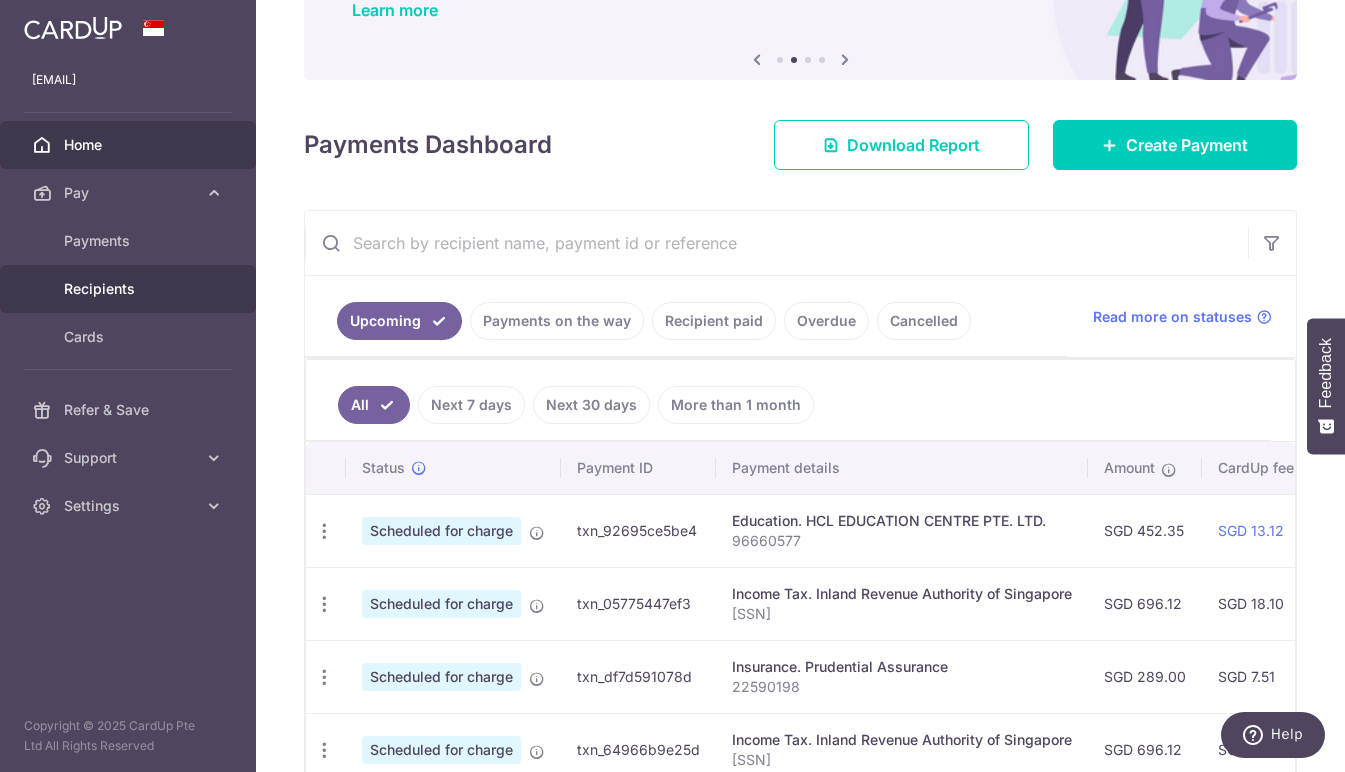click on "Recipients" at bounding box center [130, 289] 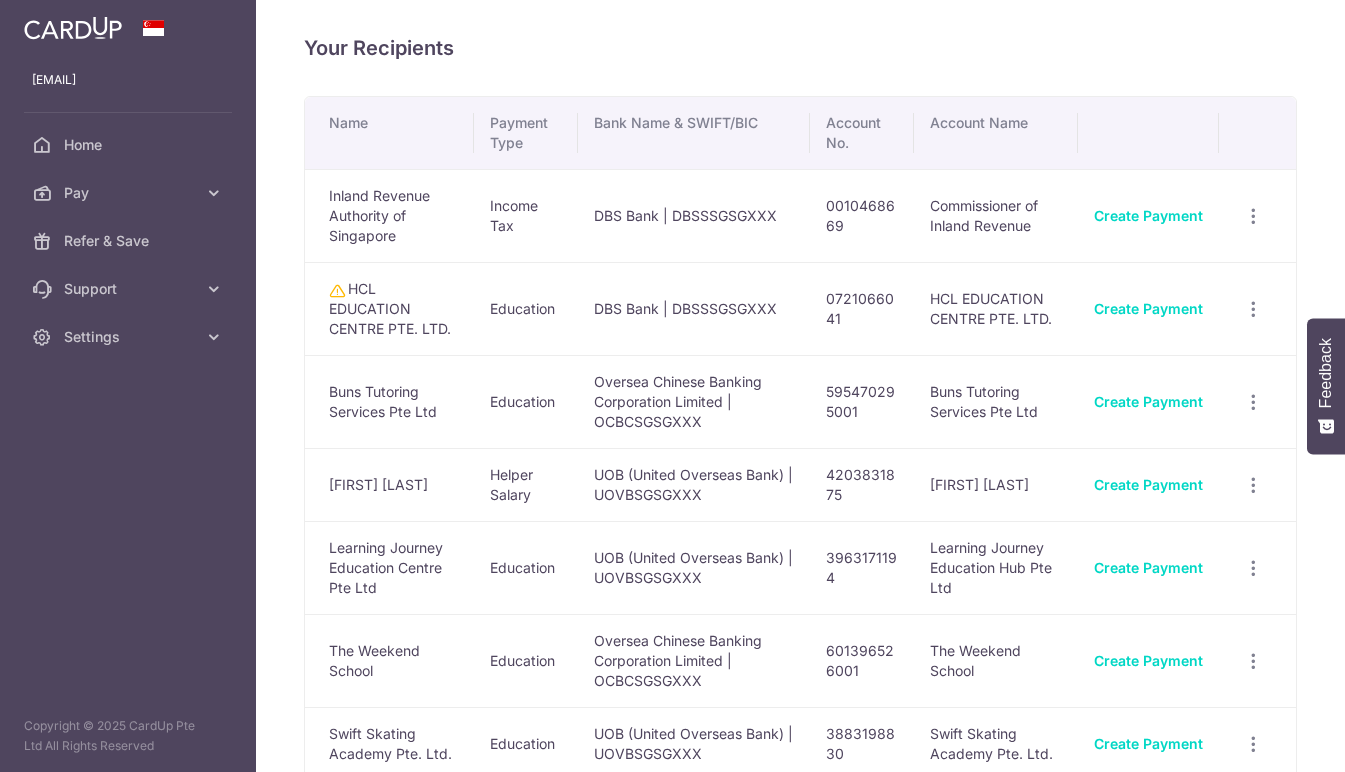 scroll, scrollTop: 0, scrollLeft: 0, axis: both 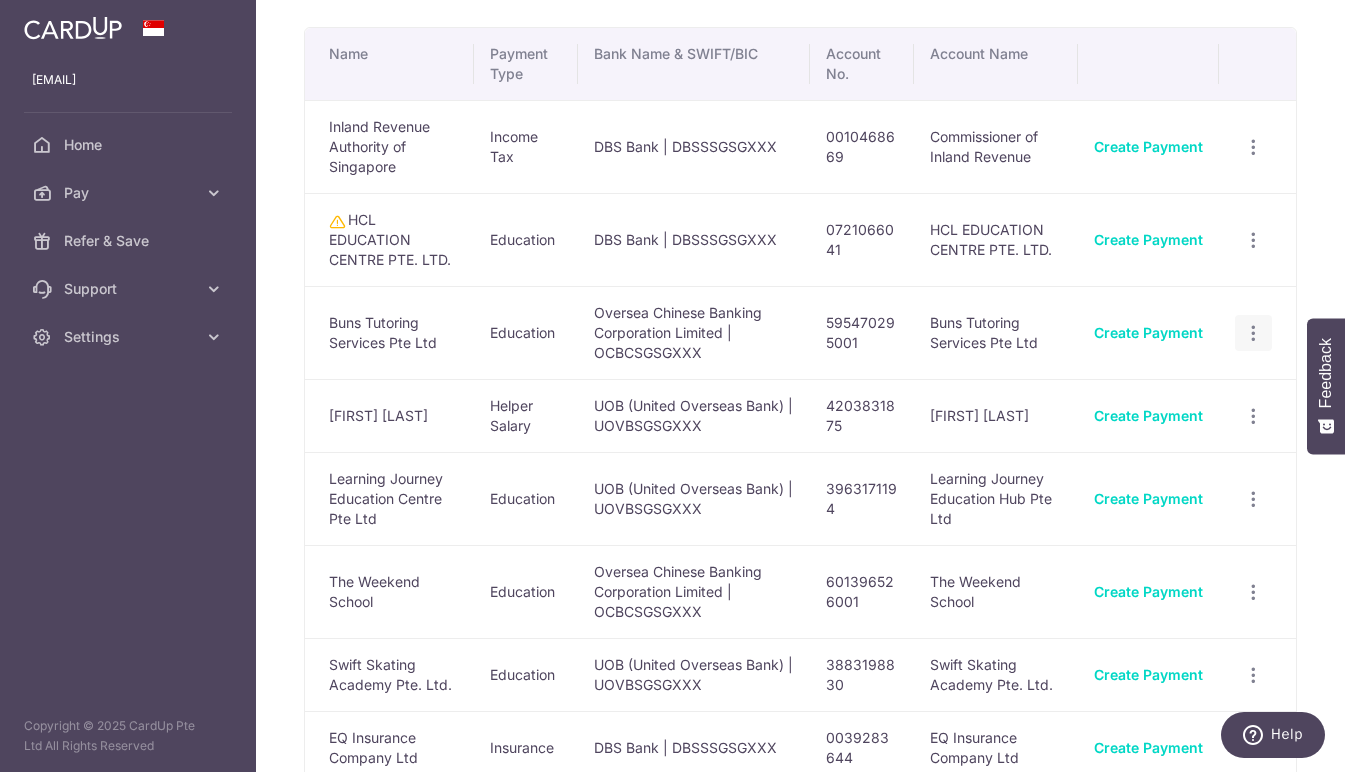 click at bounding box center [1253, 147] 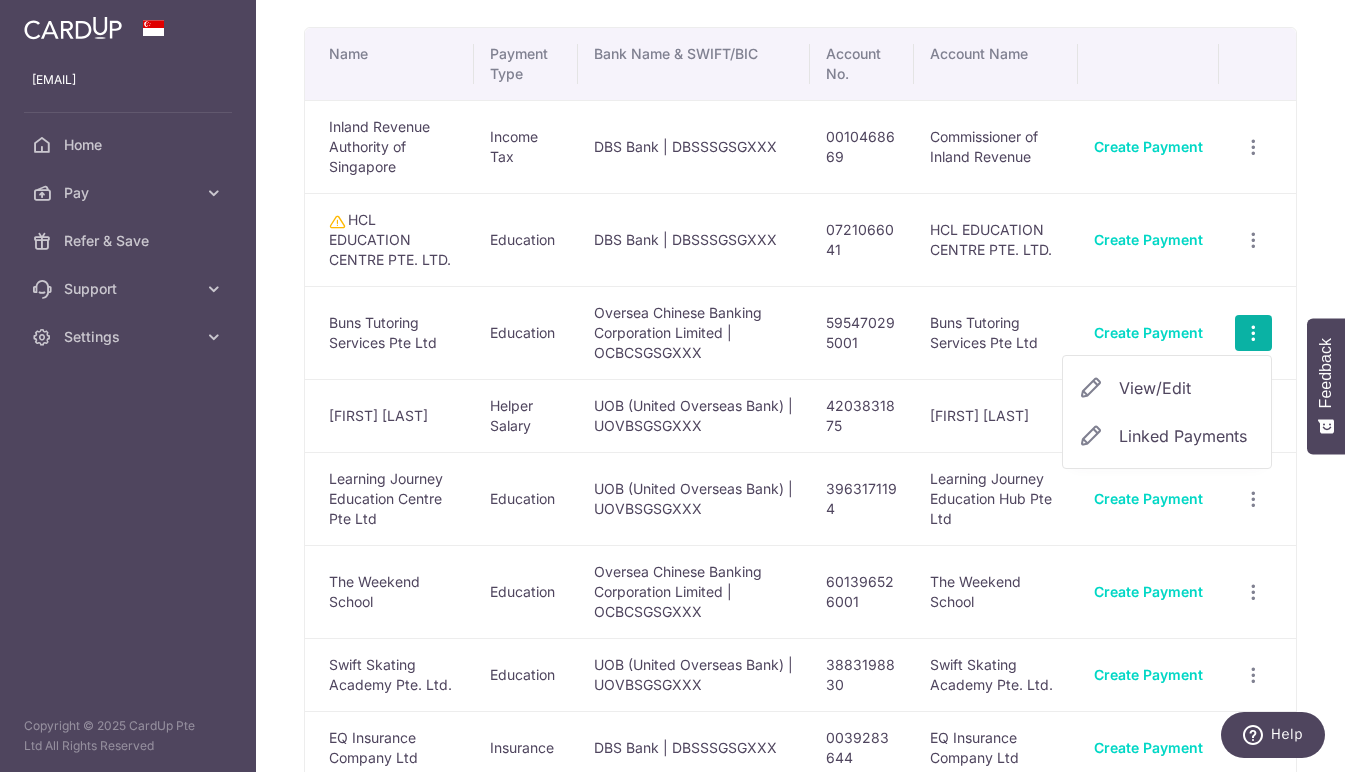 click on "View/Edit" at bounding box center [1187, 388] 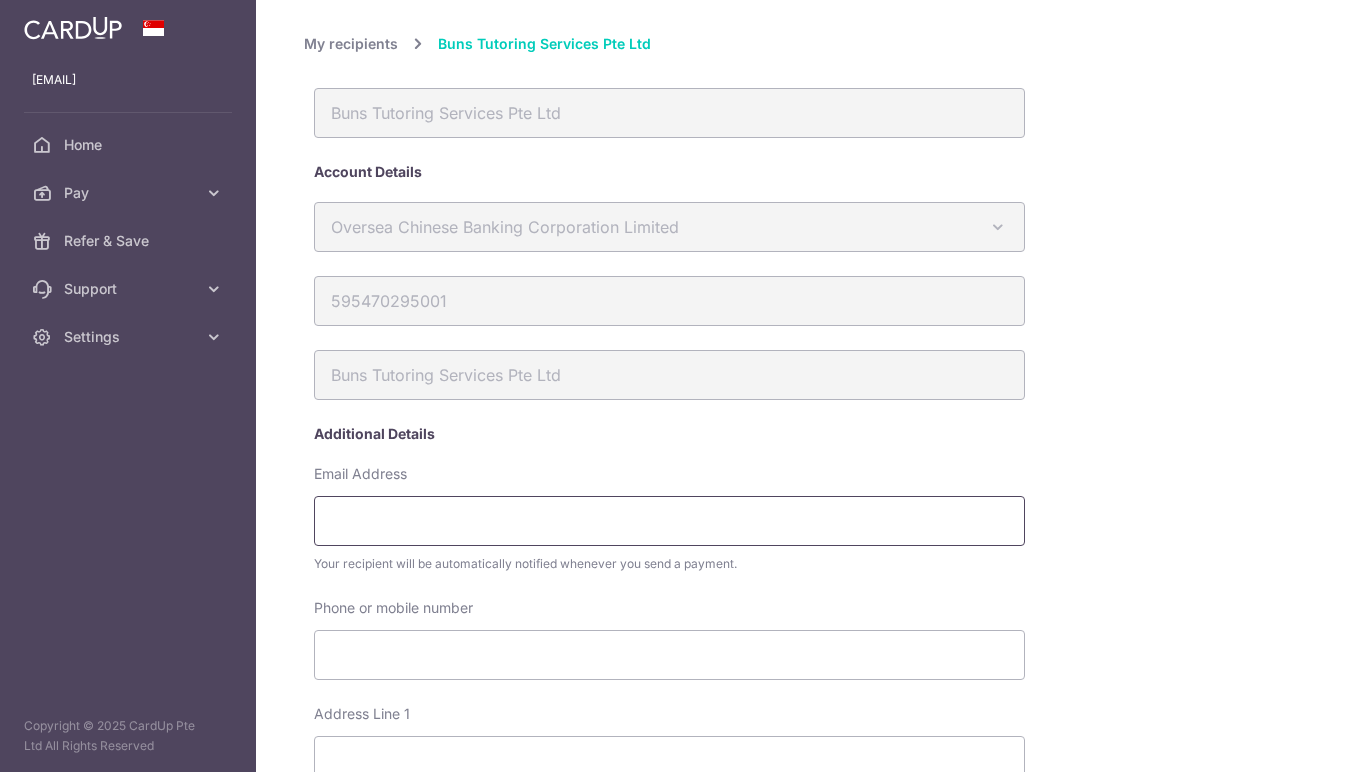 scroll, scrollTop: 0, scrollLeft: 0, axis: both 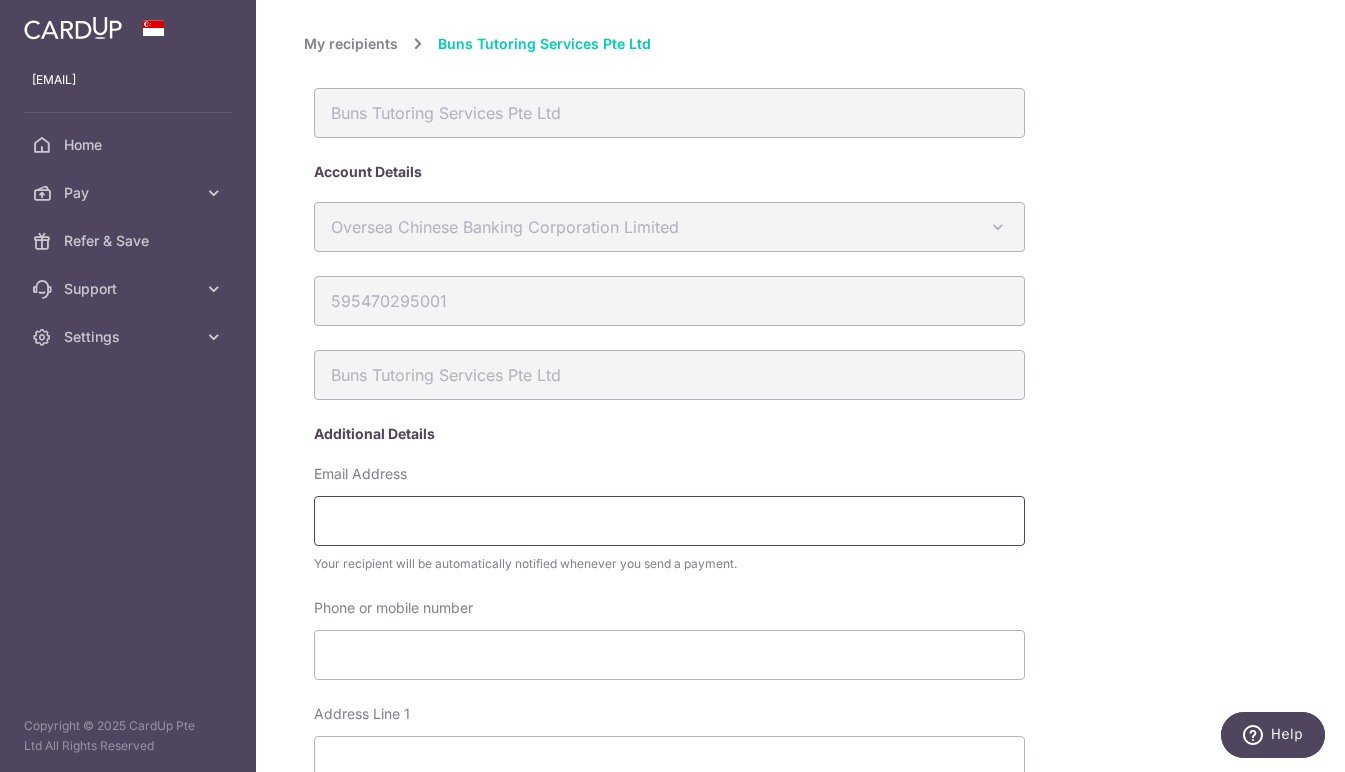 paste on "sabrina.taye@bunsacademy.com" 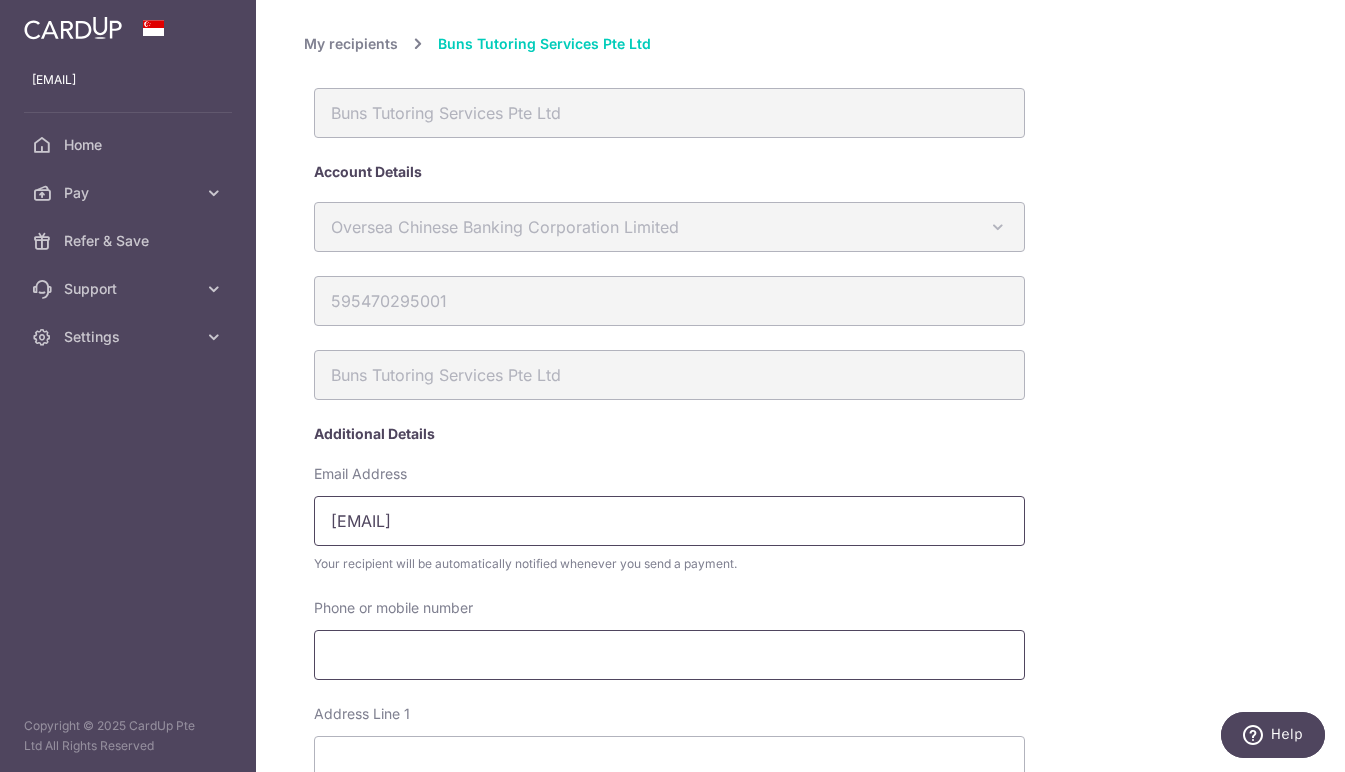 type on "sabrina.taye@bunsacademy.com" 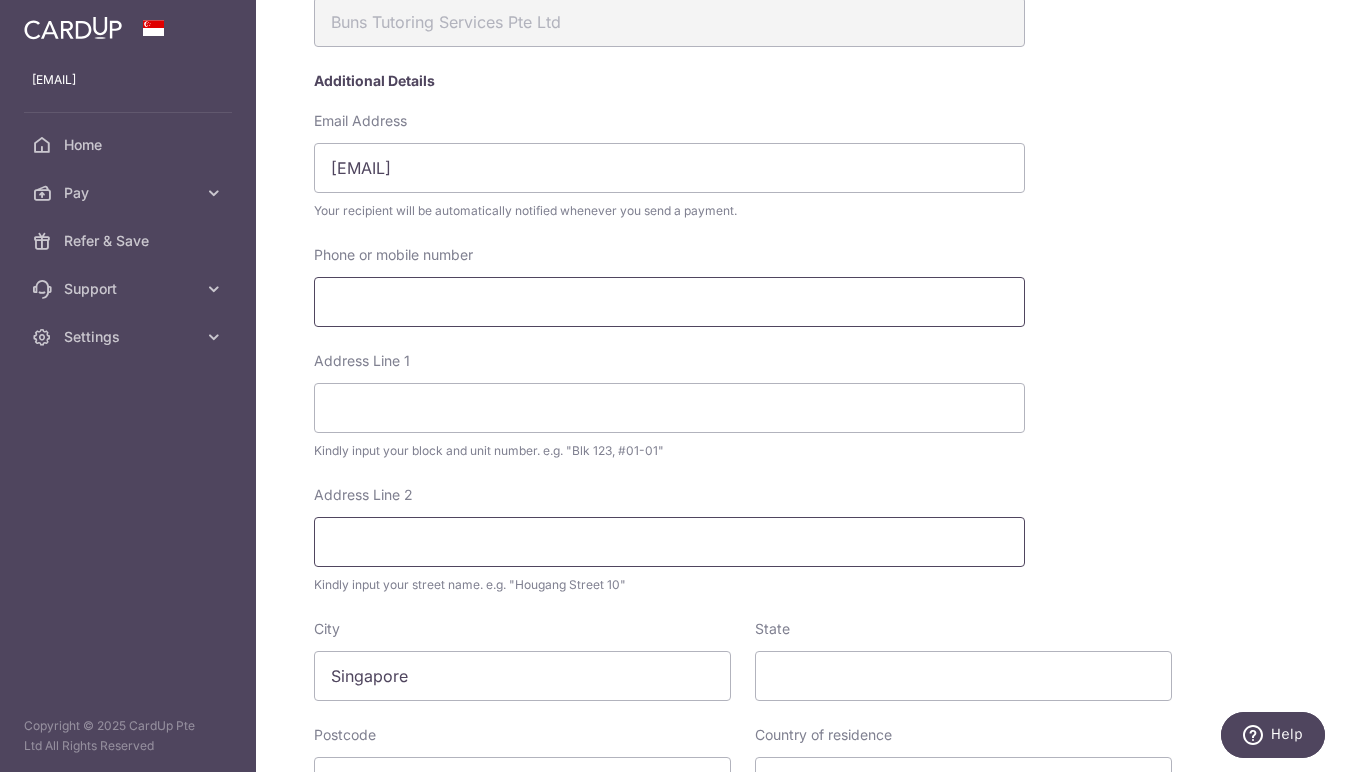 scroll, scrollTop: 348, scrollLeft: 0, axis: vertical 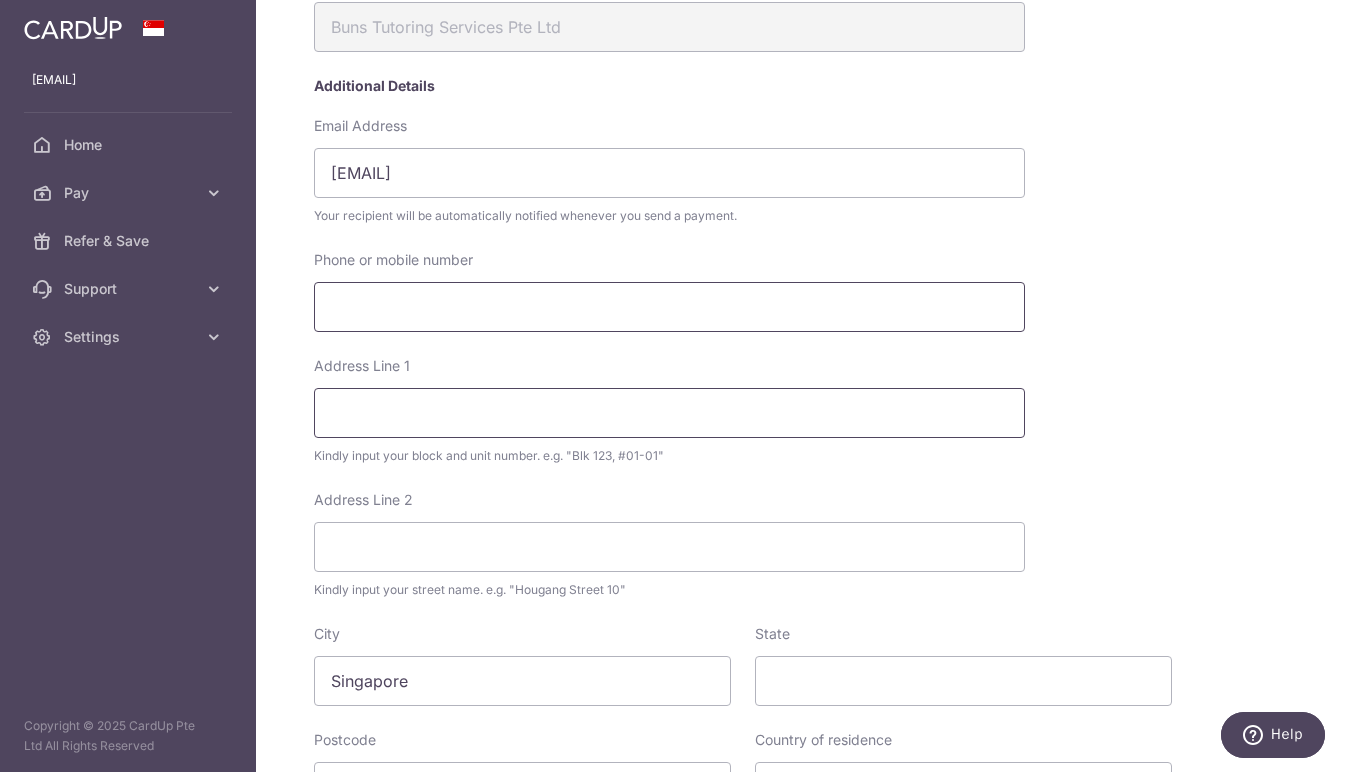 paste on "+65 8136 9088" 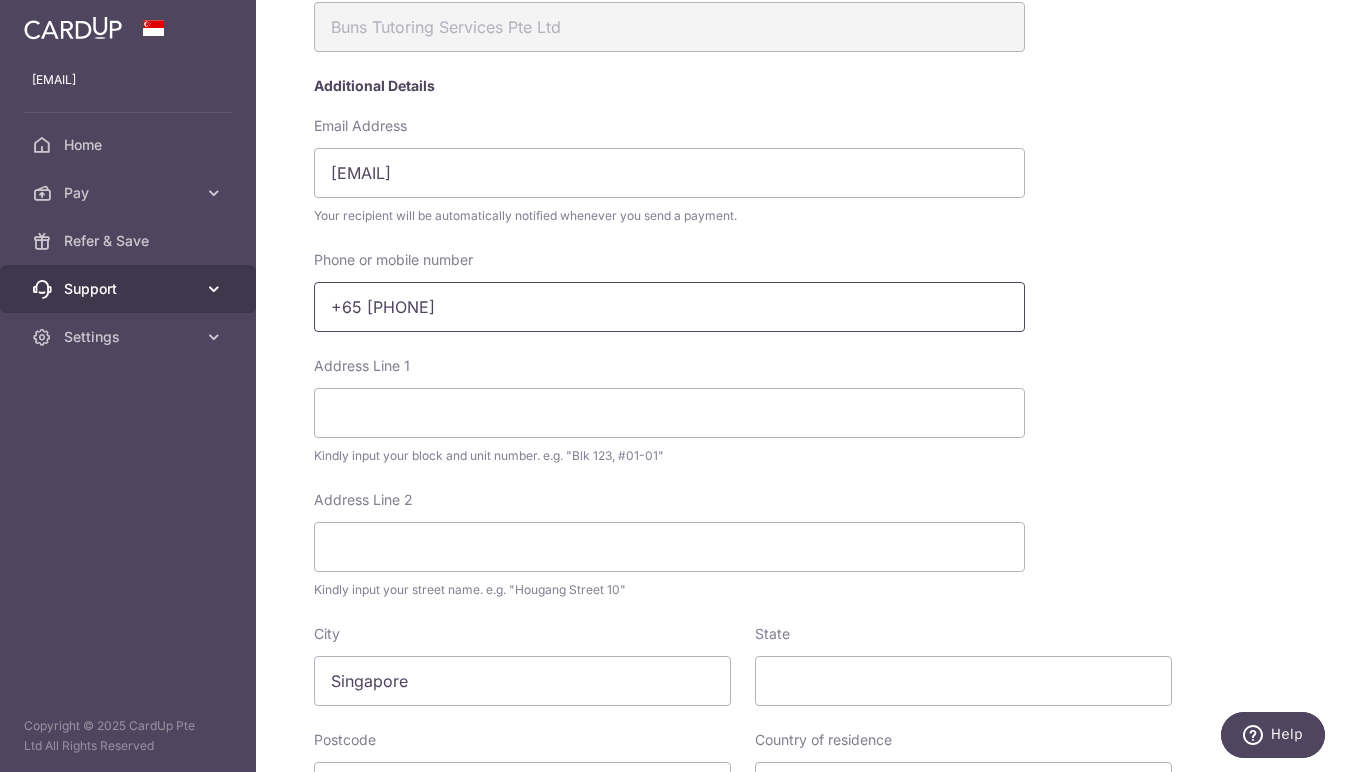 drag, startPoint x: 366, startPoint y: 307, endPoint x: 217, endPoint y: 310, distance: 149.0302 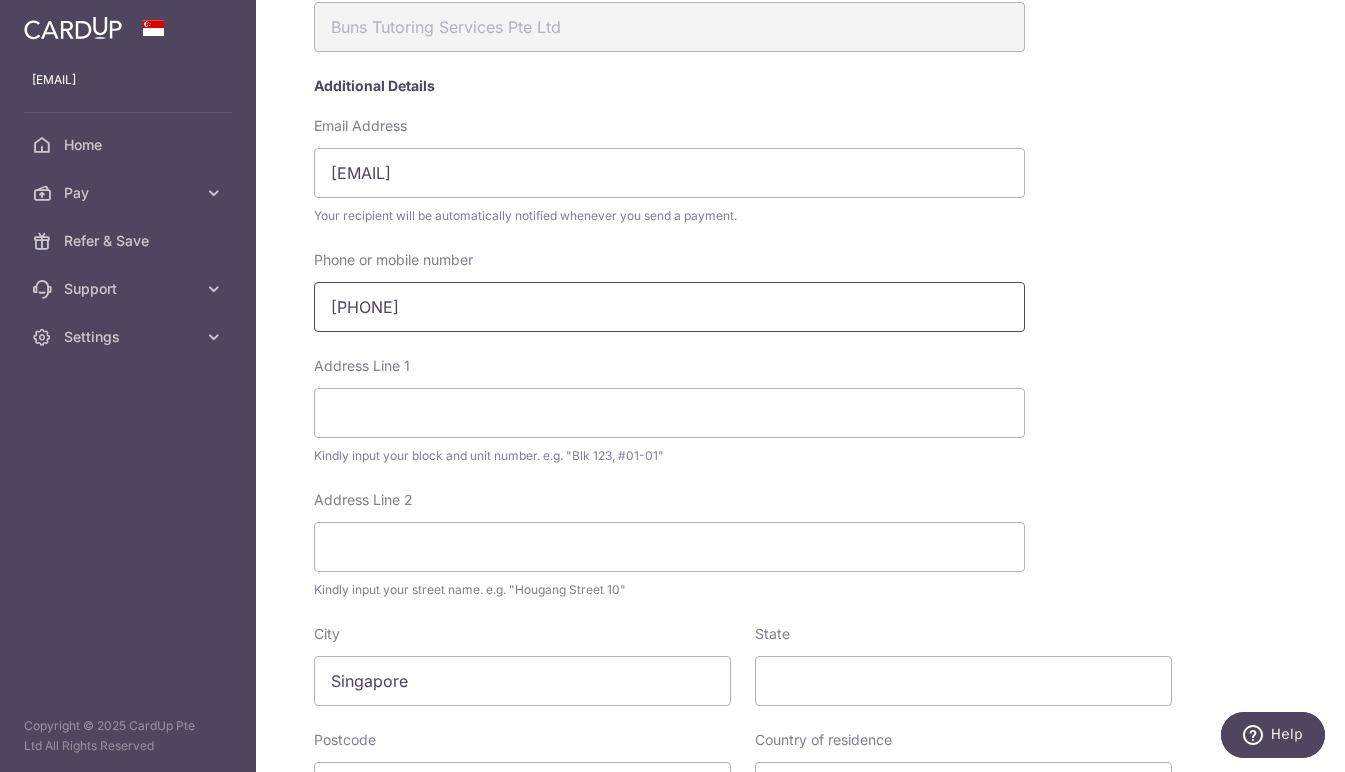 click on "8136 9088" at bounding box center [669, 307] 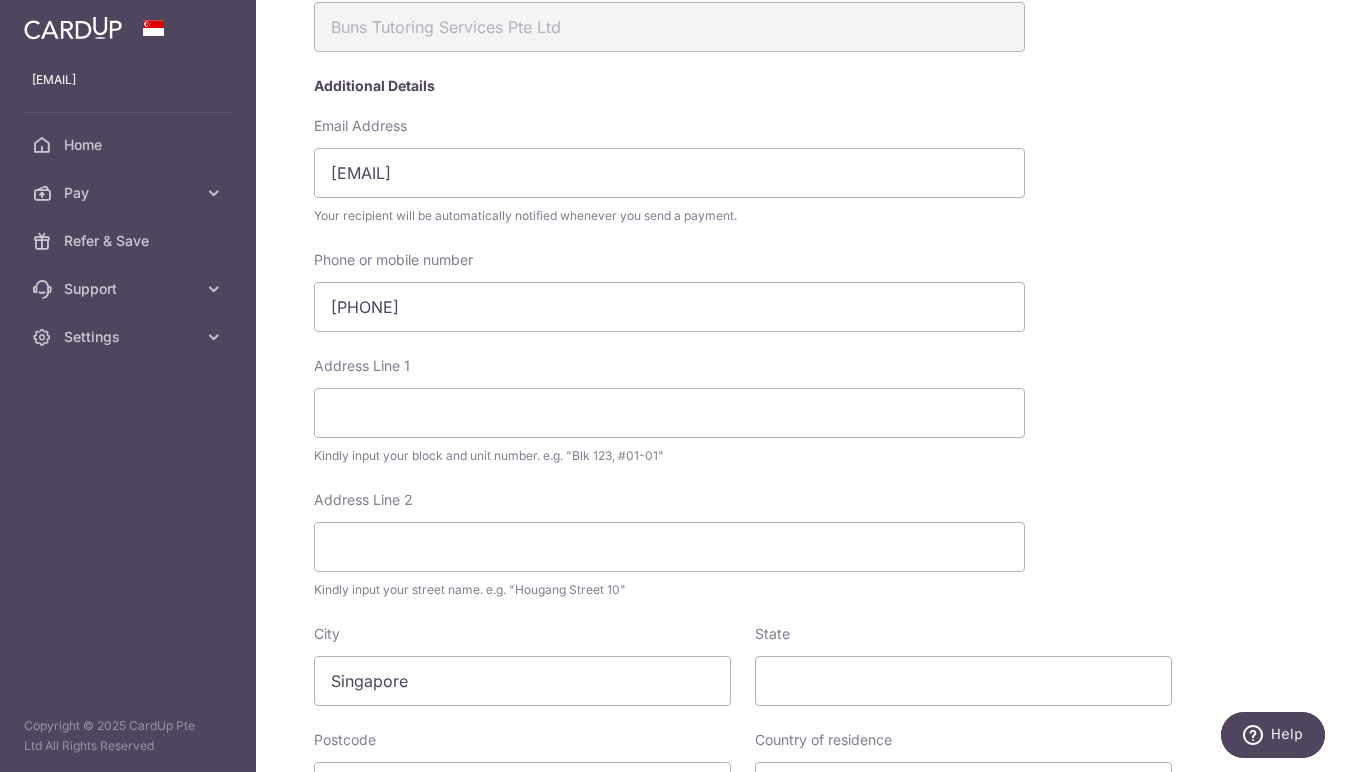 click on "Address Line 1
Kindly input your block and unit number. e.g. "Blk 123, #01-01"" at bounding box center [743, 423] 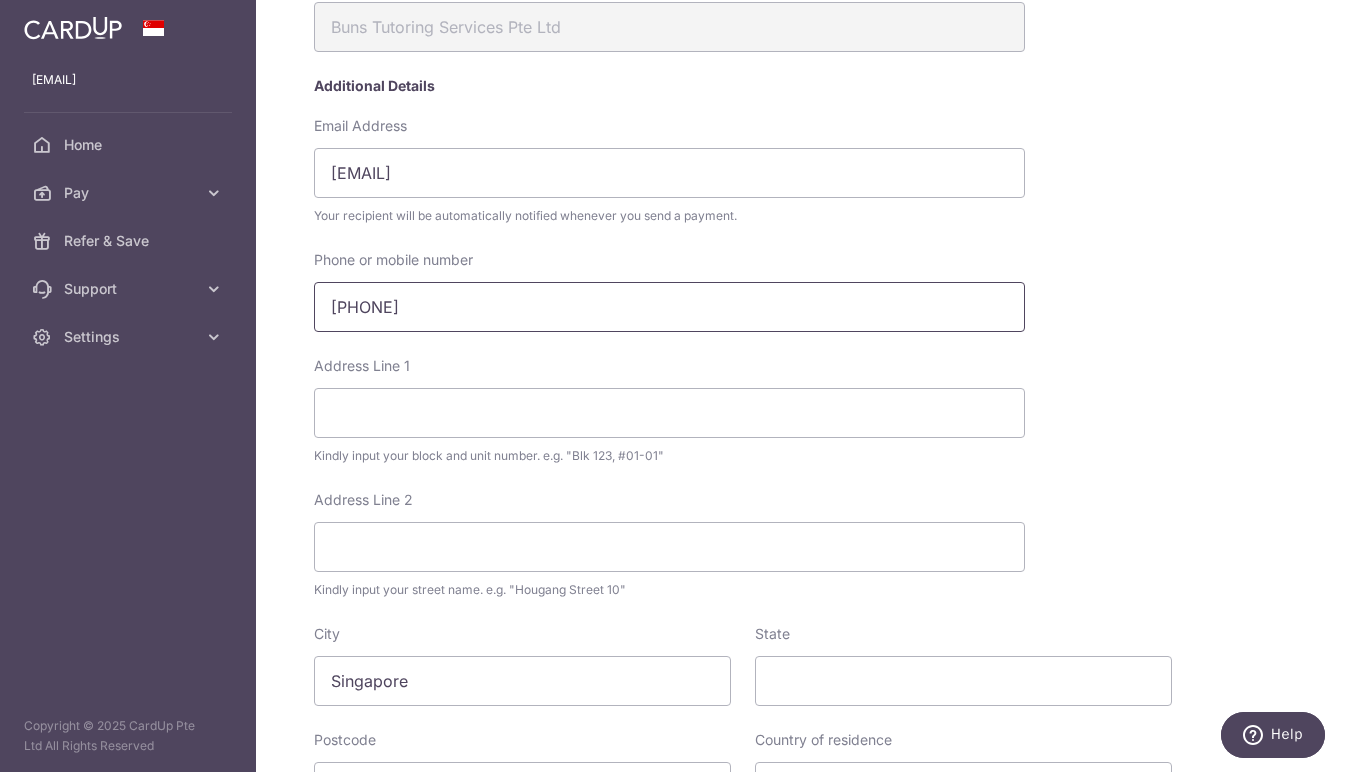 click on "81369088" at bounding box center [669, 307] 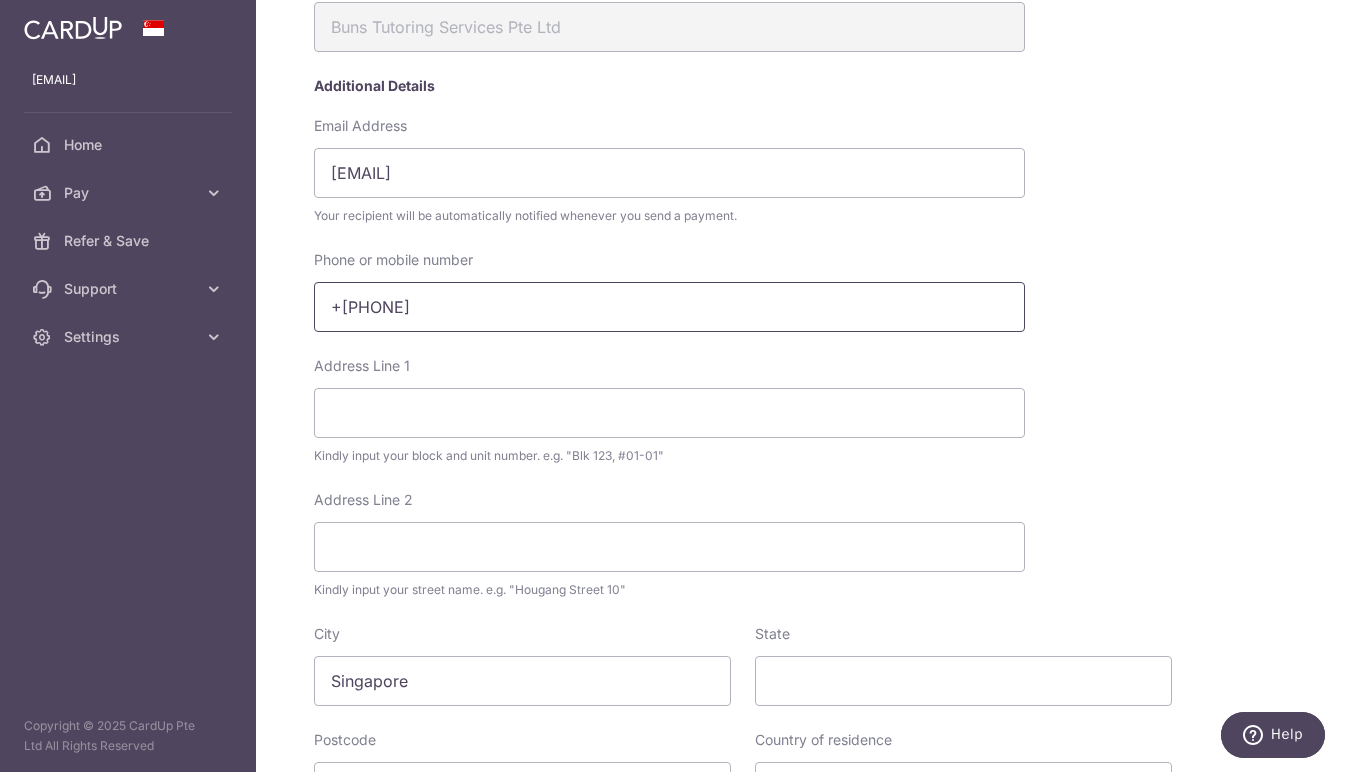 type on "81369088" 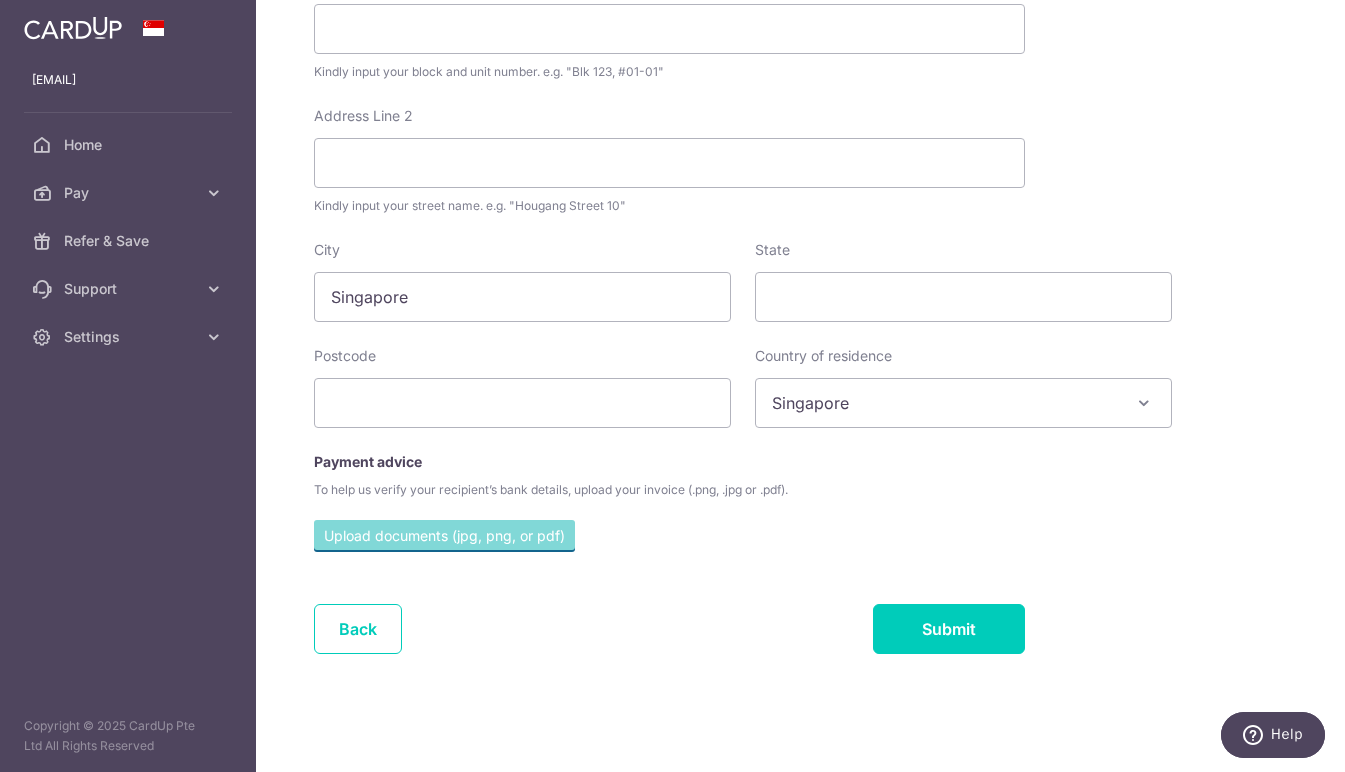 scroll, scrollTop: 732, scrollLeft: 0, axis: vertical 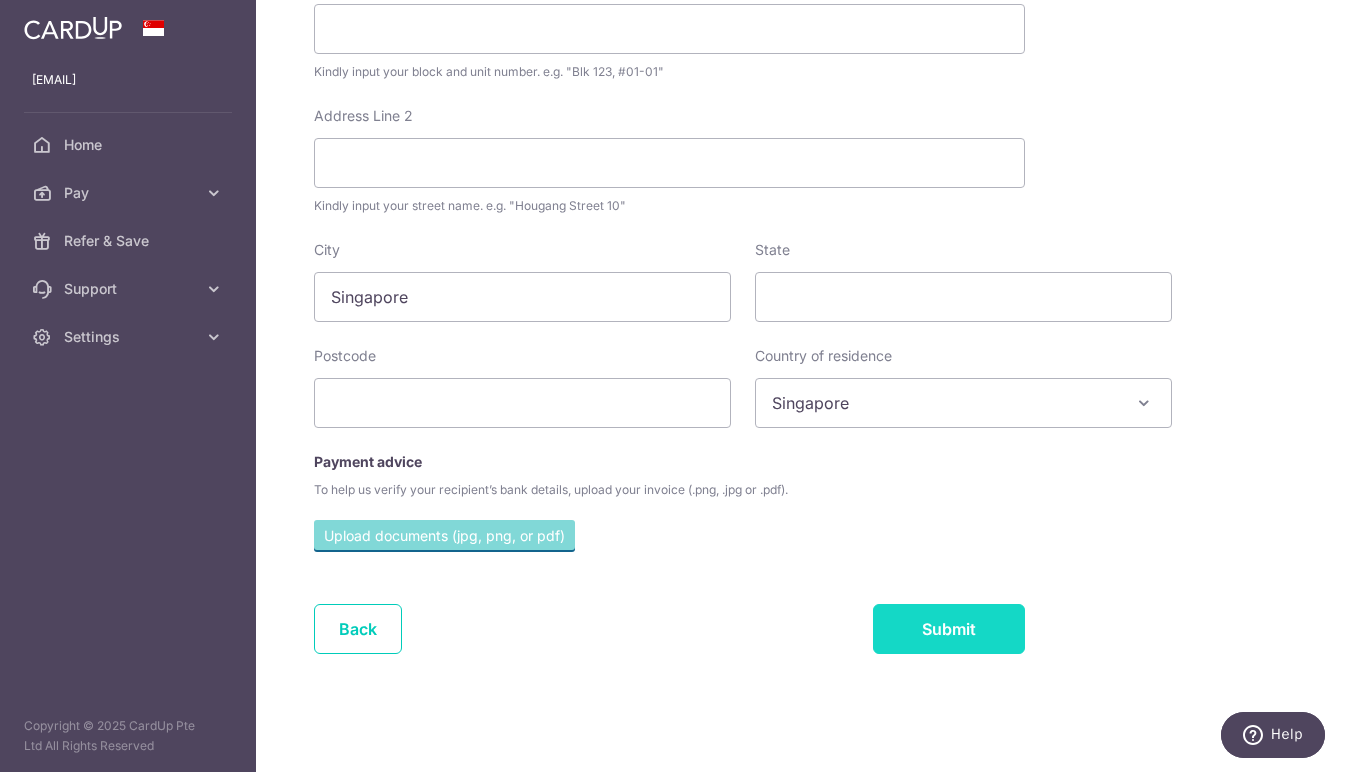 click on "Submit" at bounding box center (949, 629) 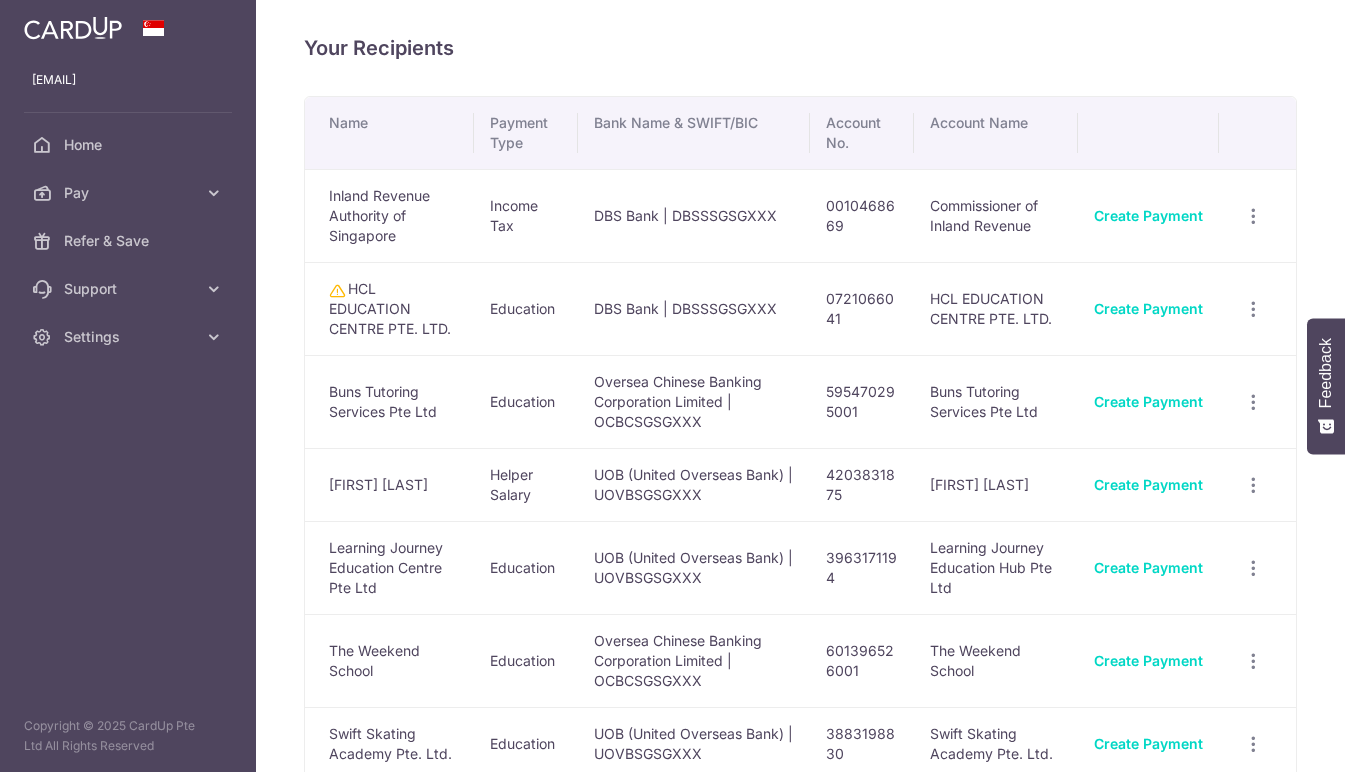 scroll, scrollTop: 0, scrollLeft: 0, axis: both 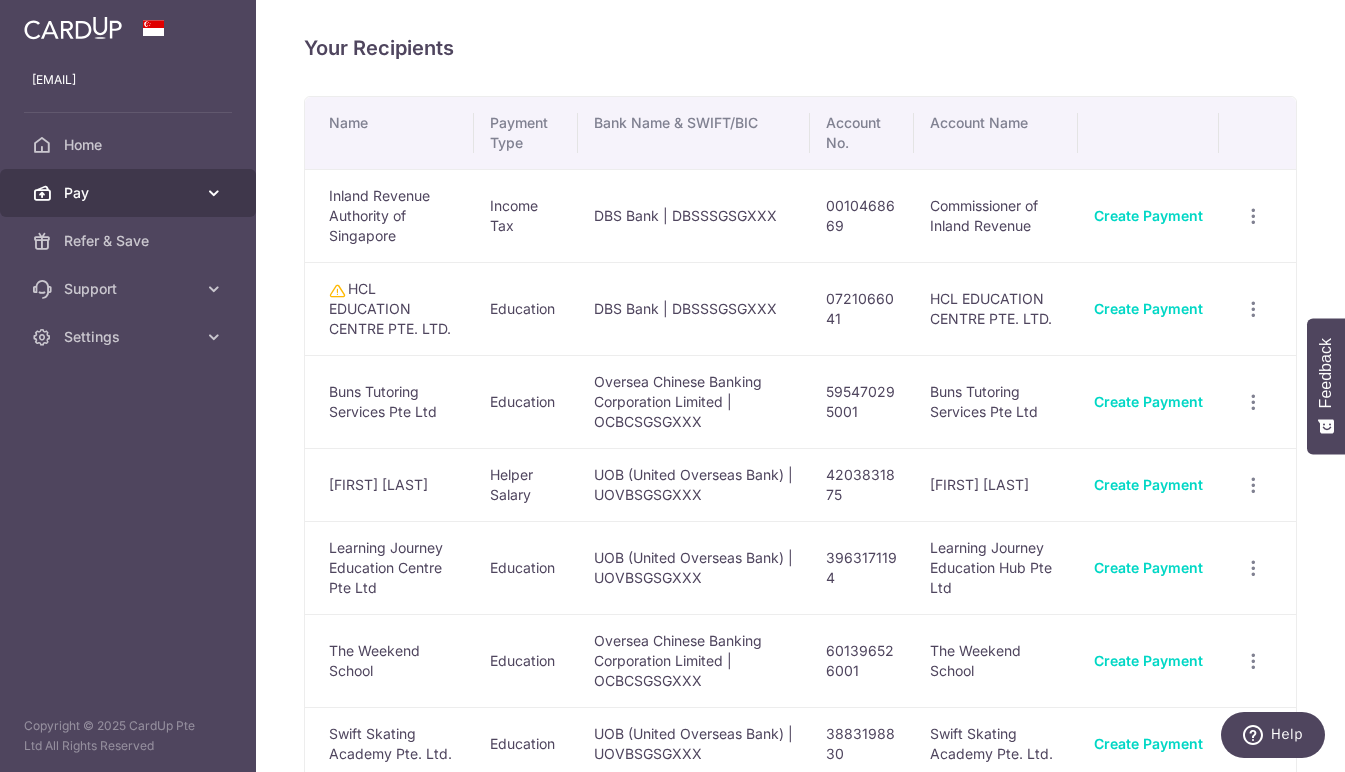 click at bounding box center [214, 193] 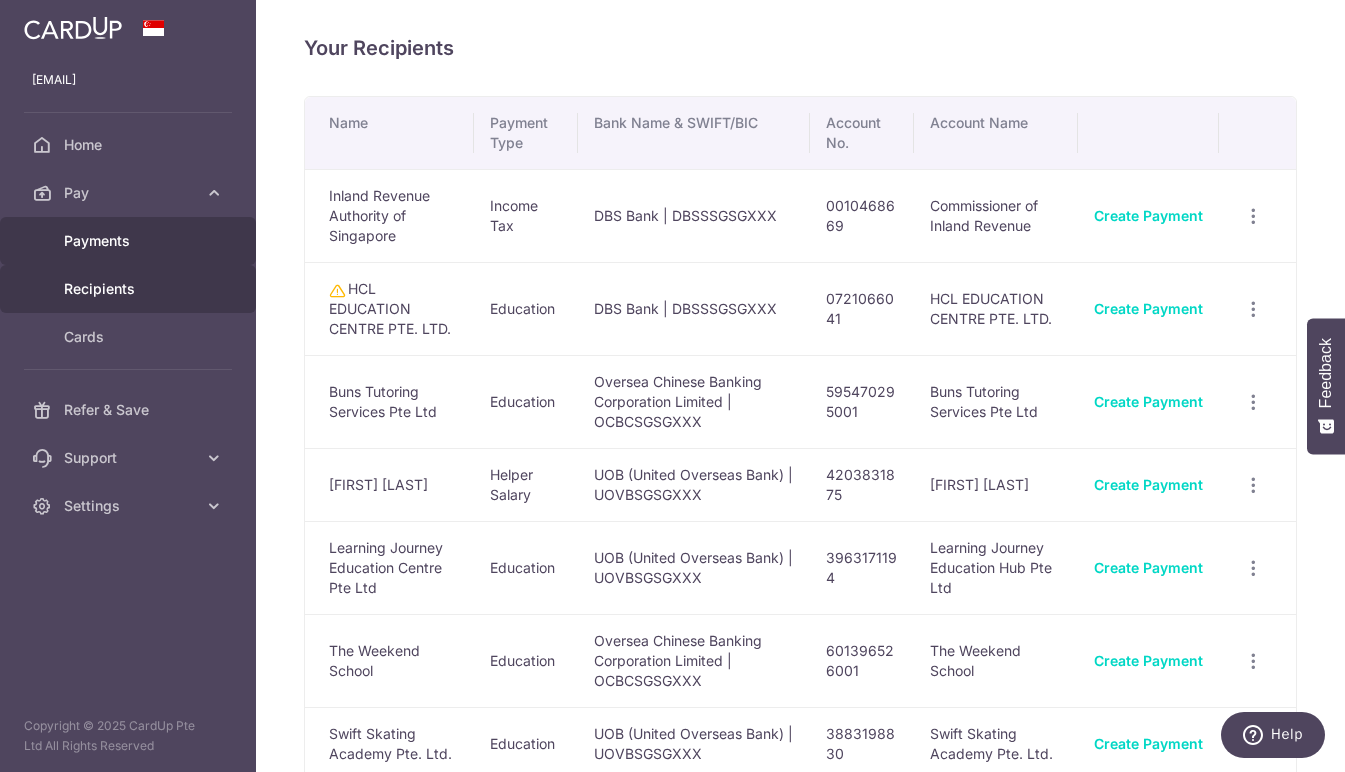 click on "Payments" at bounding box center [130, 241] 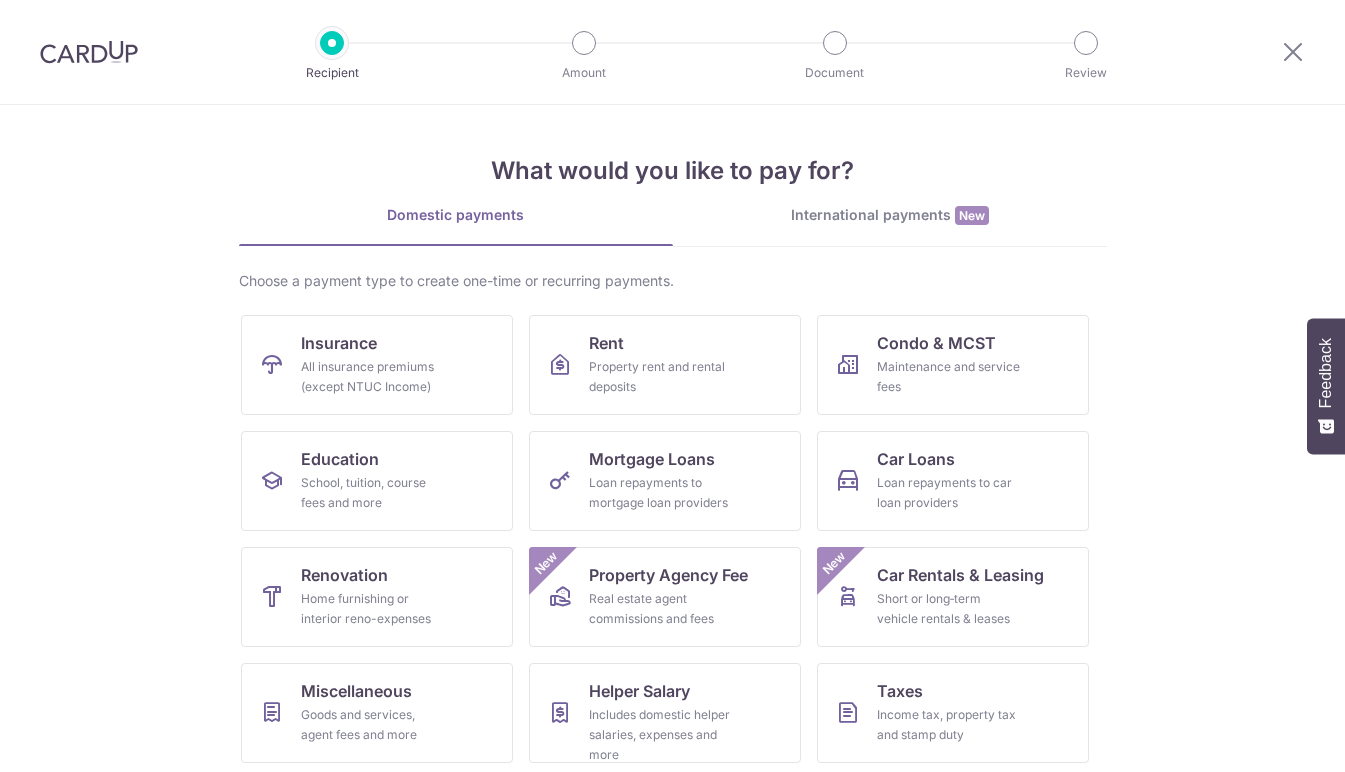 scroll, scrollTop: 0, scrollLeft: 0, axis: both 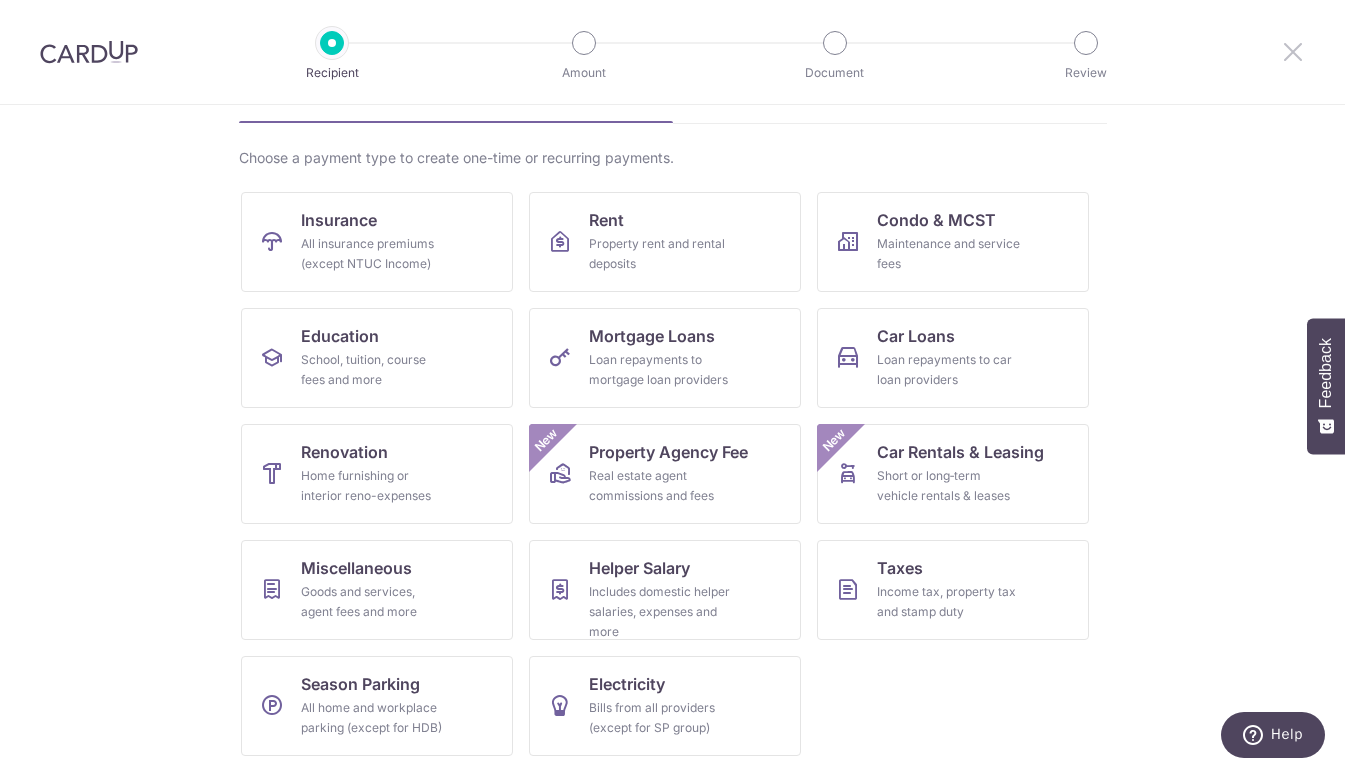 click at bounding box center [1293, 51] 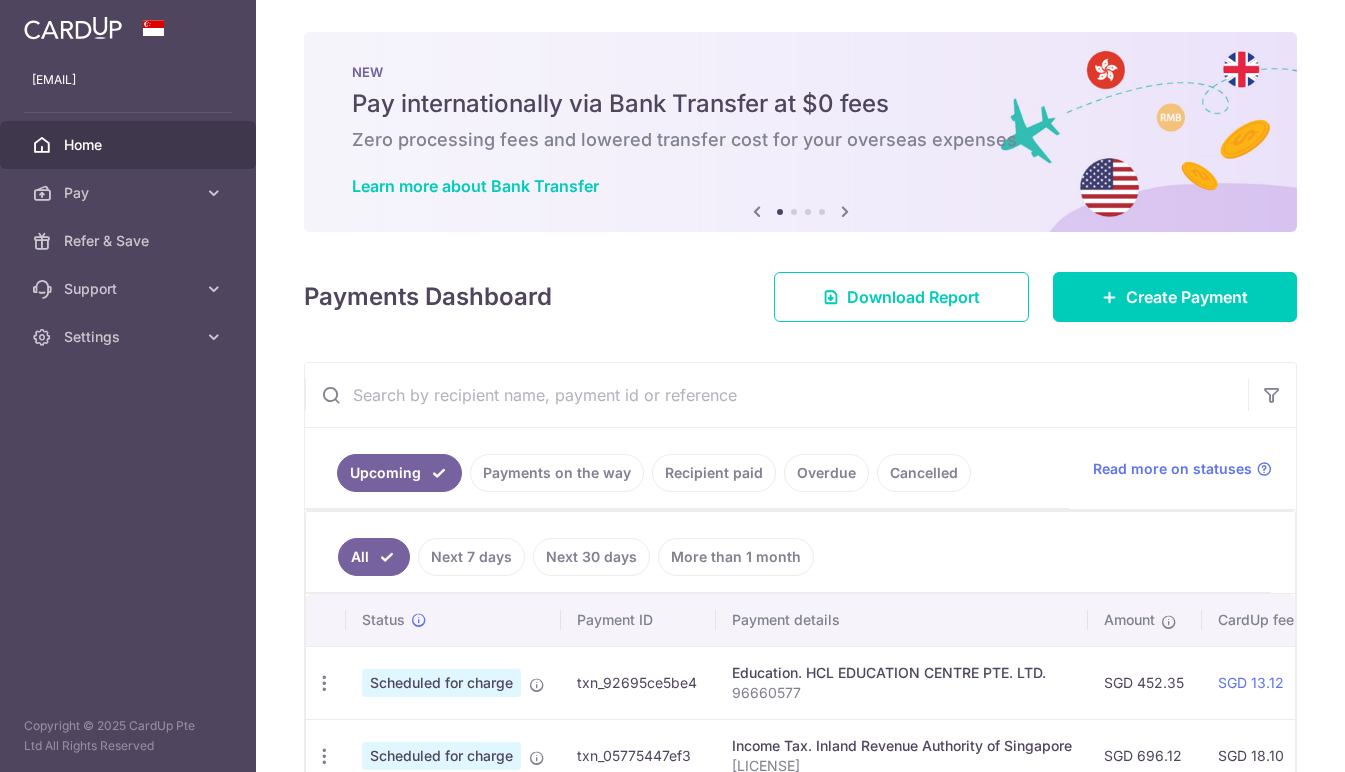 scroll, scrollTop: 0, scrollLeft: 0, axis: both 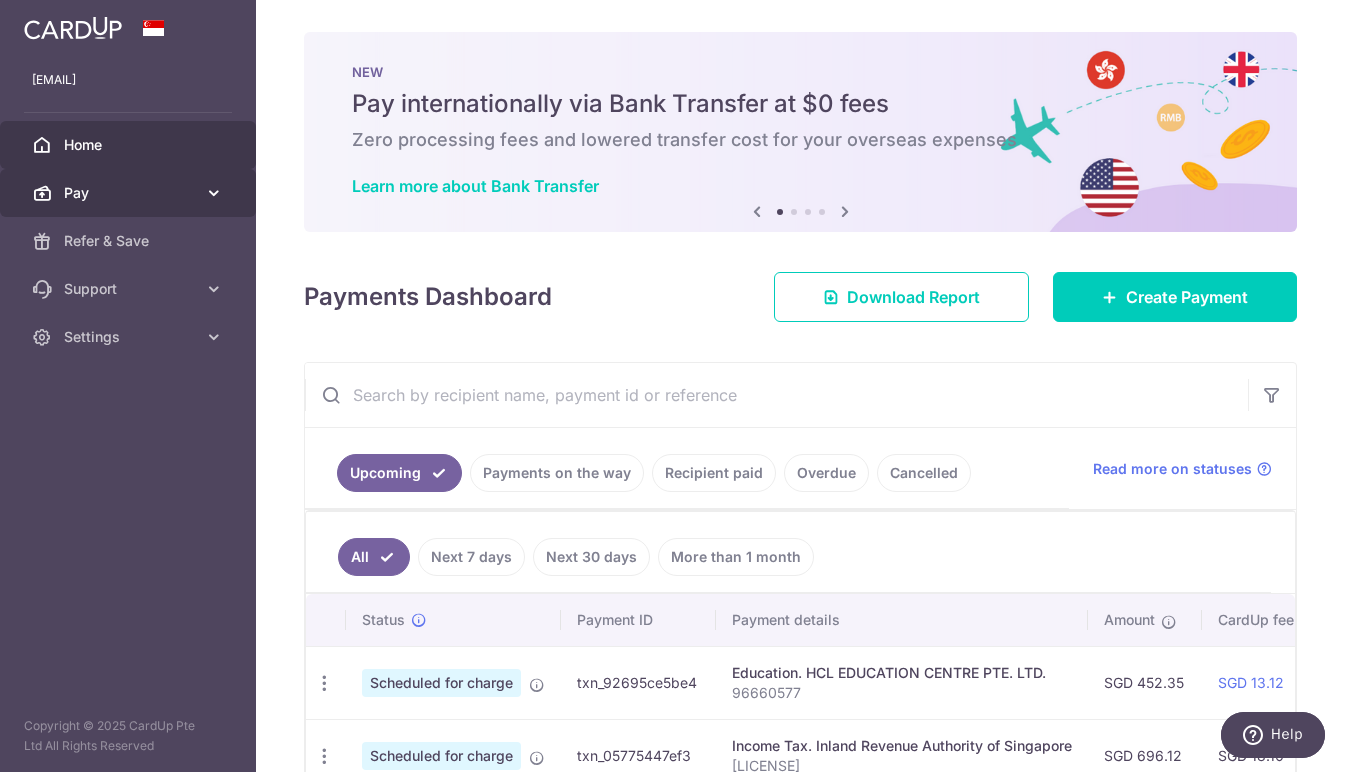 click on "Pay" at bounding box center [130, 193] 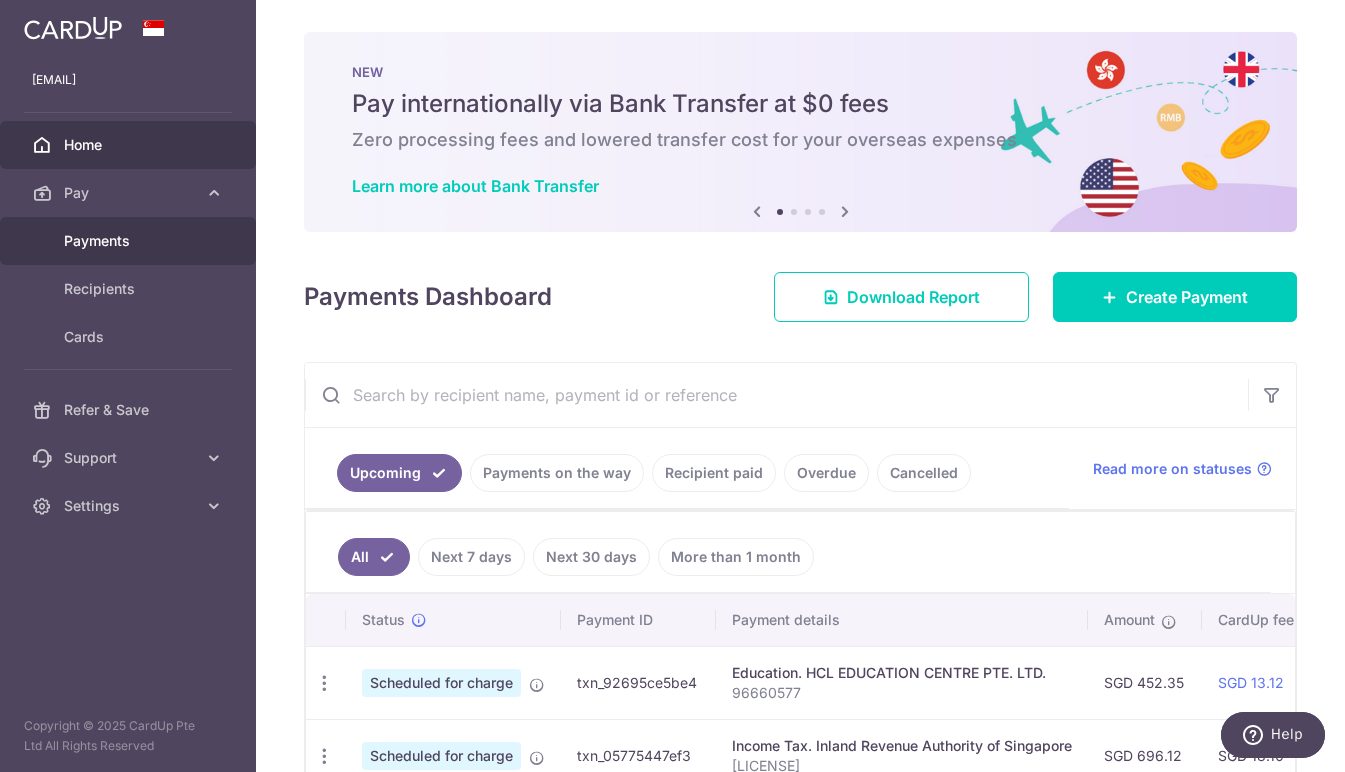 click on "Payments" at bounding box center [130, 241] 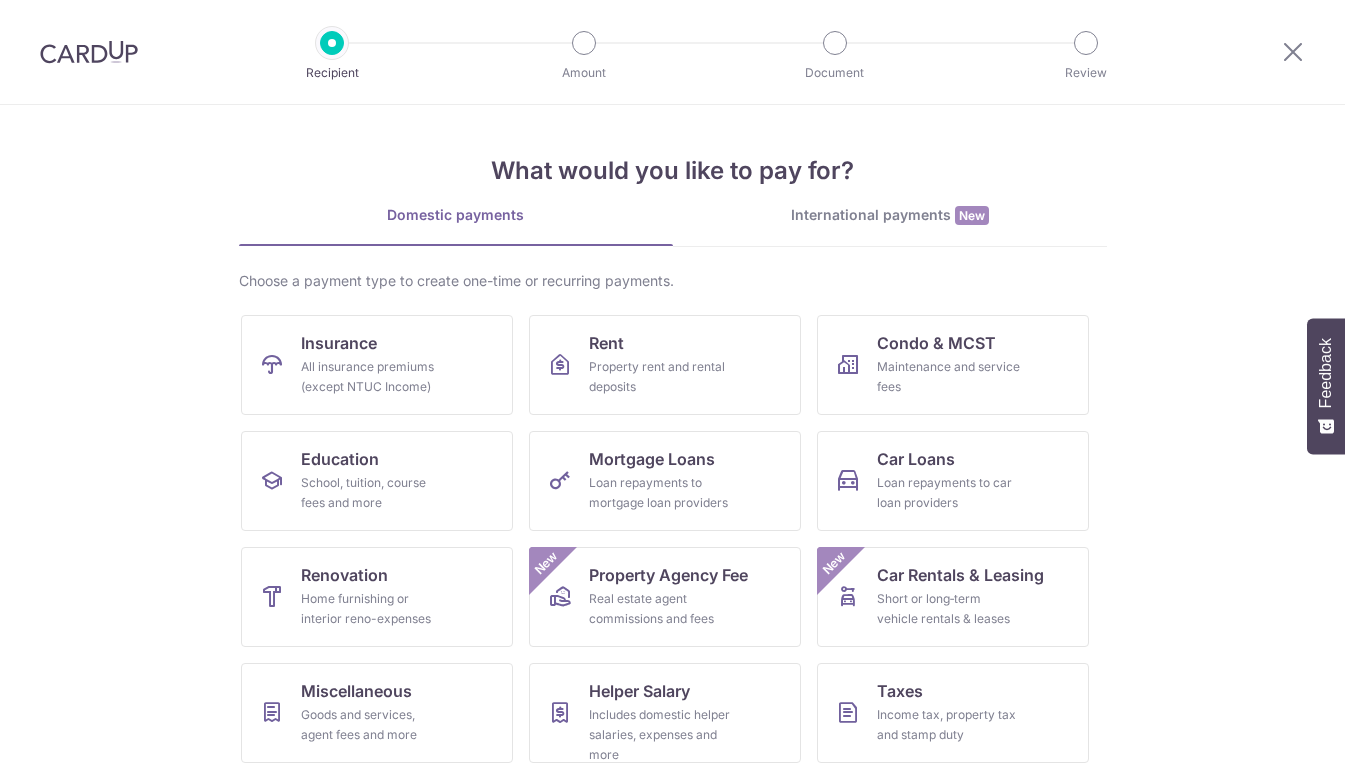 scroll, scrollTop: 0, scrollLeft: 0, axis: both 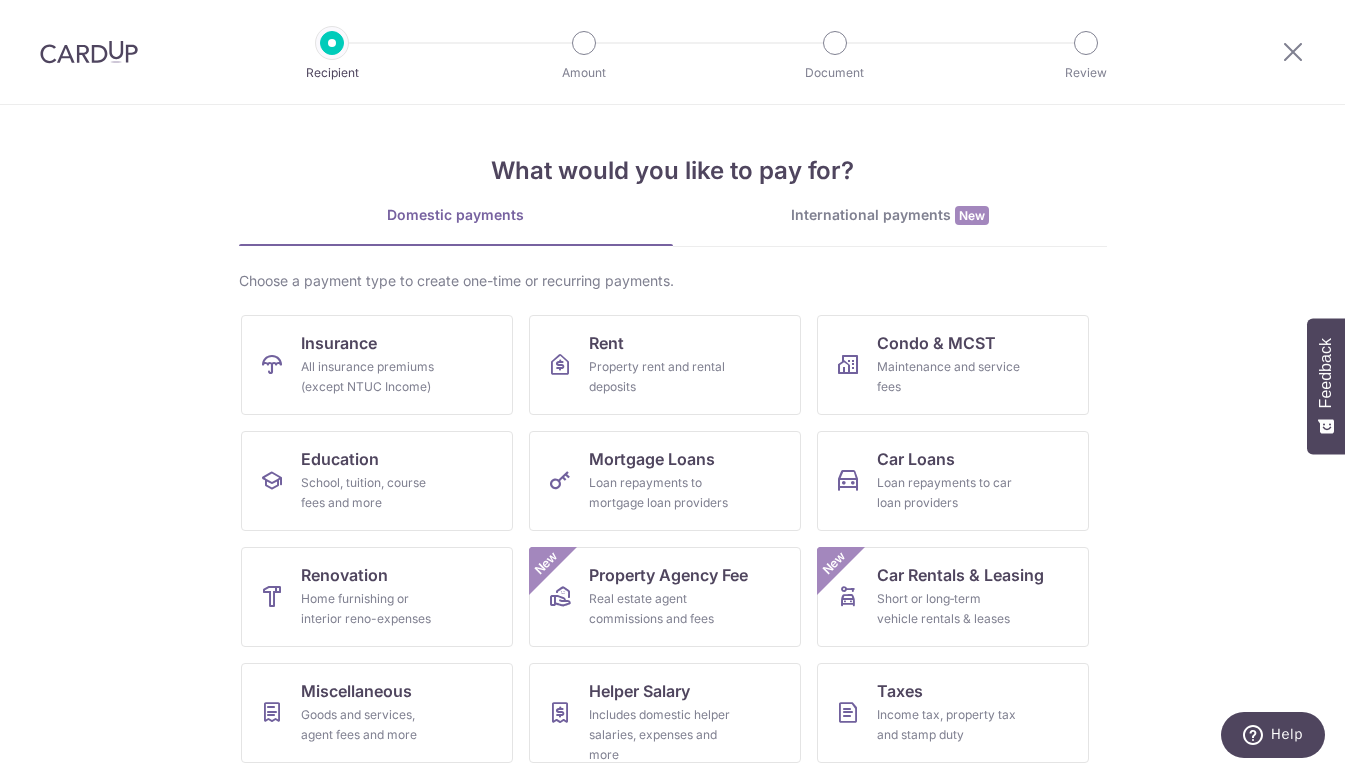 click on "International payments
New" at bounding box center [890, 215] 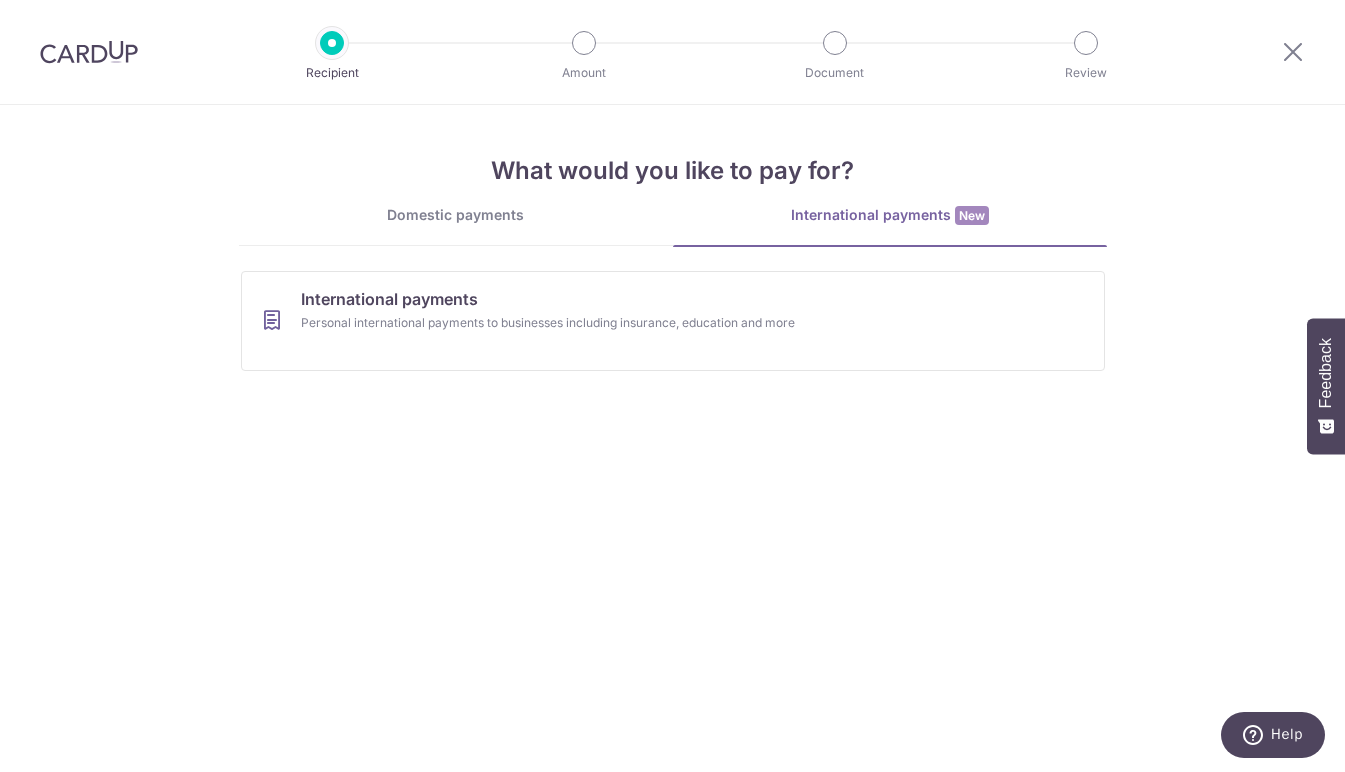 click on "Domestic payments" at bounding box center (456, 225) 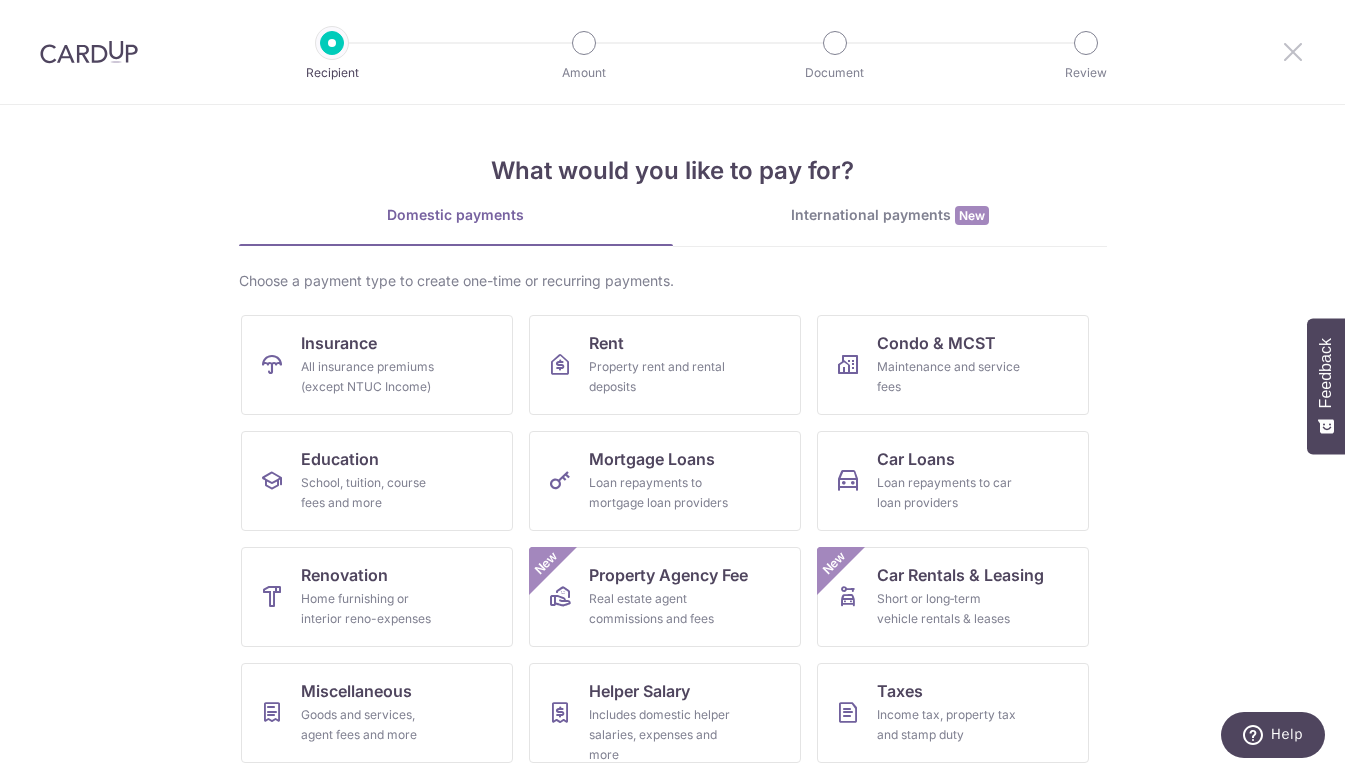 click at bounding box center (1293, 51) 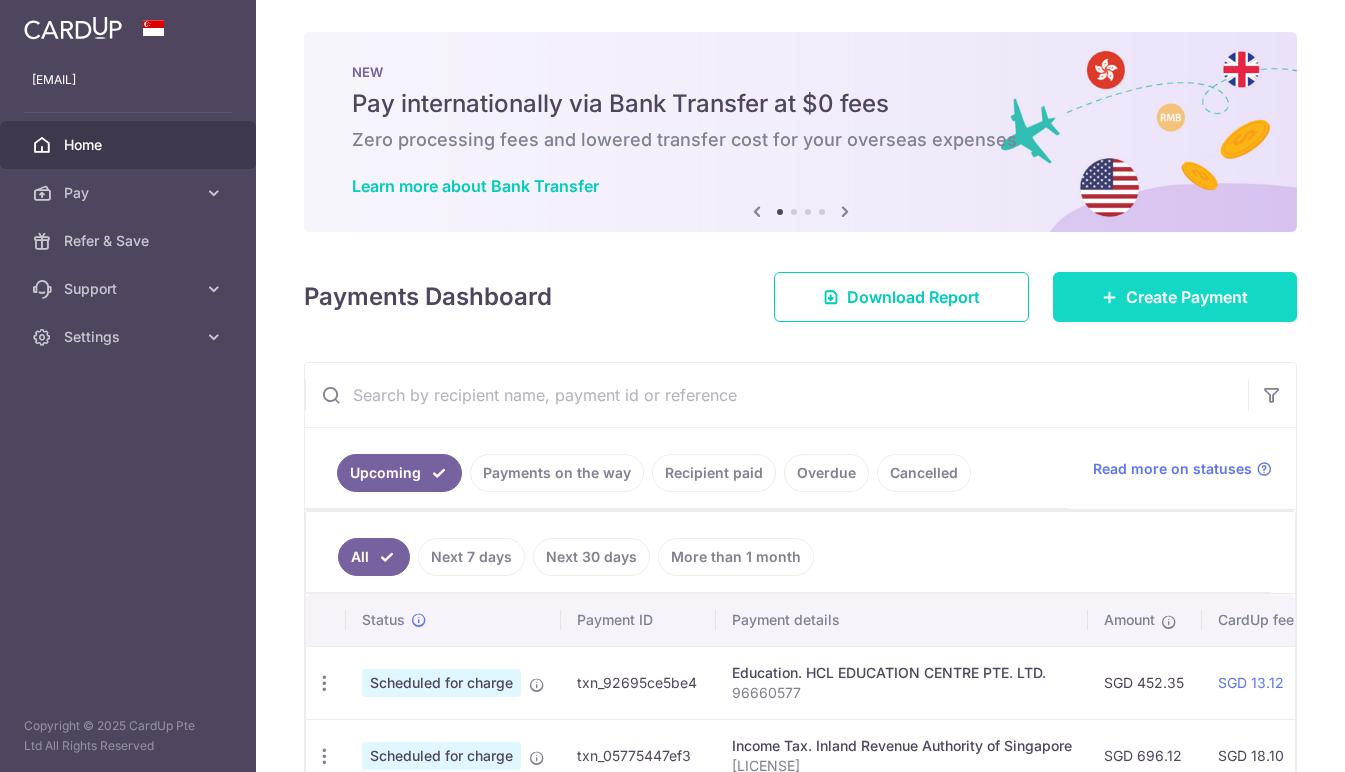 scroll, scrollTop: 0, scrollLeft: 0, axis: both 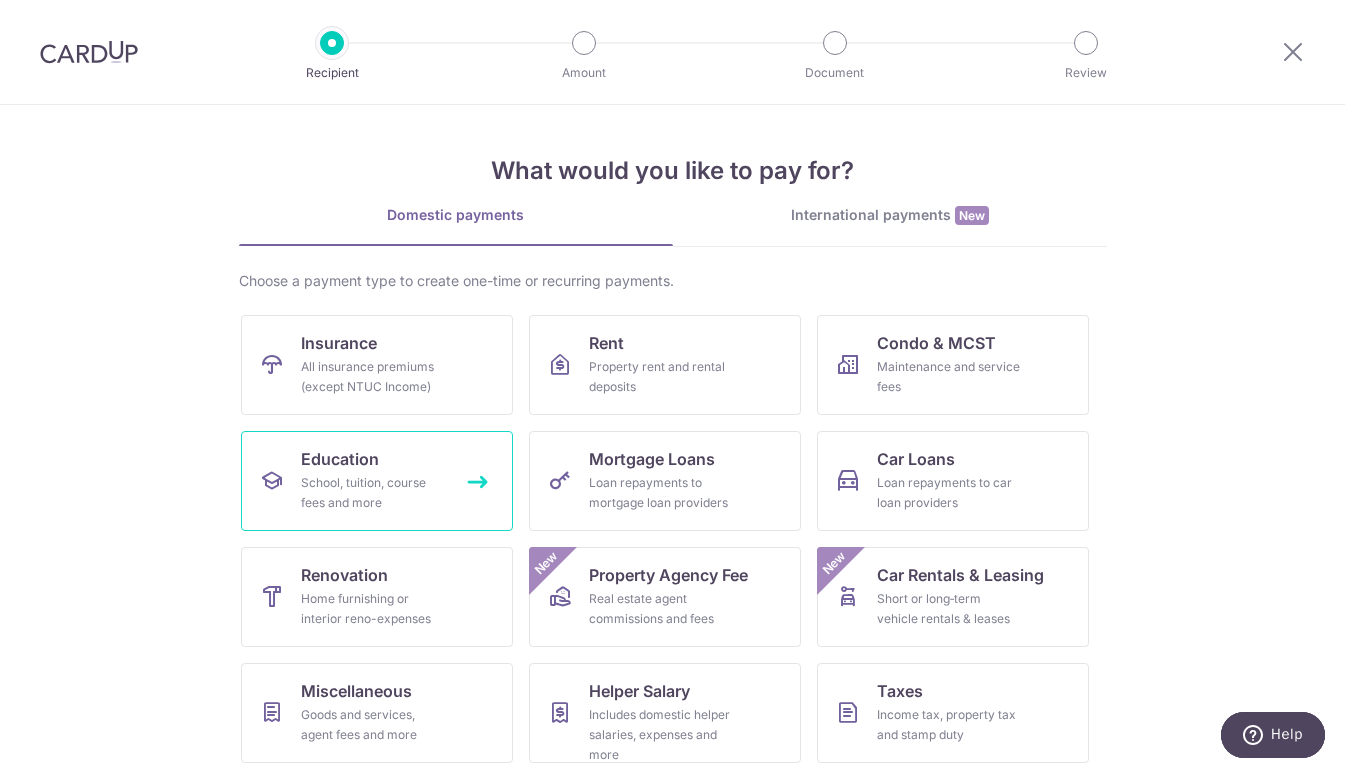 click on "School, tuition, course fees and more" at bounding box center (373, 493) 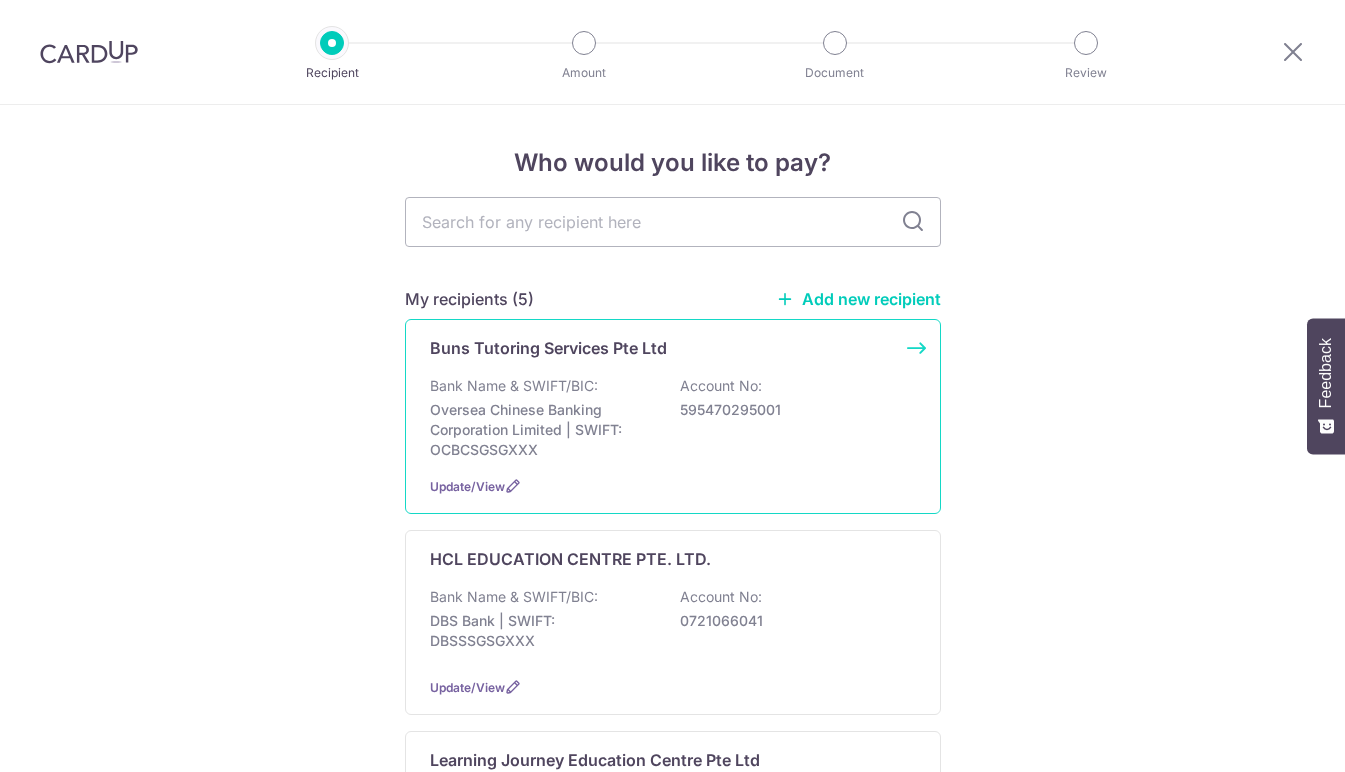 scroll, scrollTop: 0, scrollLeft: 0, axis: both 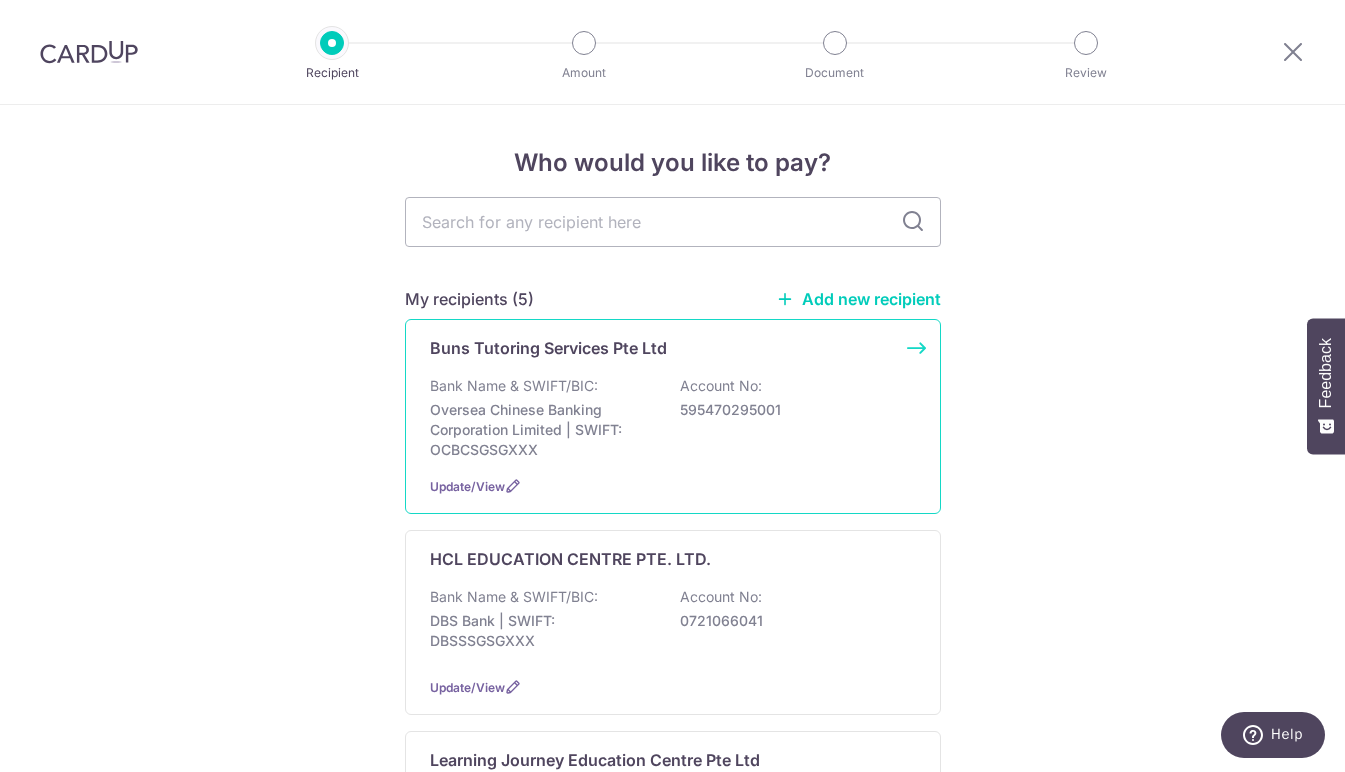 click on "Buns Tutoring Services Pte Ltd
Bank Name & SWIFT/BIC:
Oversea Chinese Banking Corporation Limited | SWIFT: [SWIFT]
Account No:
[ACCOUNT_NUMBER]
Update/View" at bounding box center (673, 416) 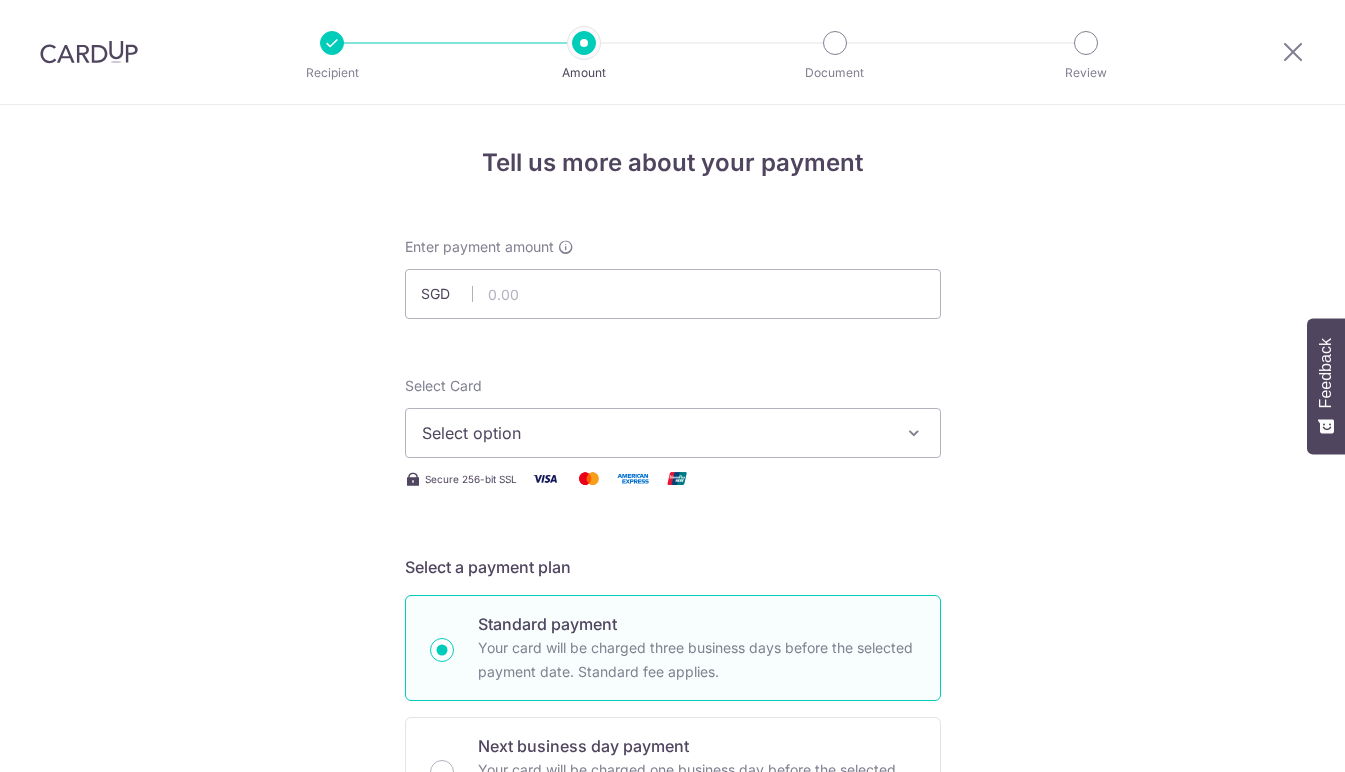 scroll, scrollTop: 0, scrollLeft: 0, axis: both 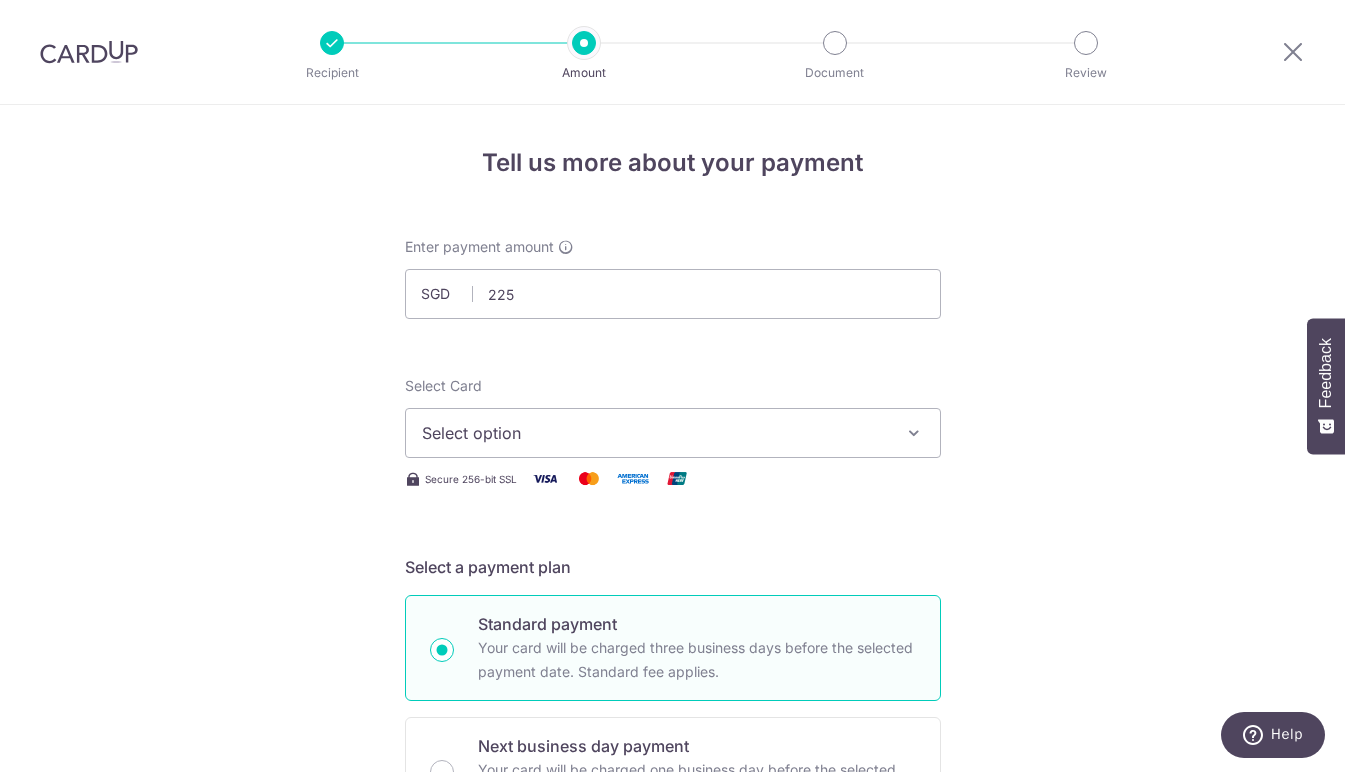 type on "225.00" 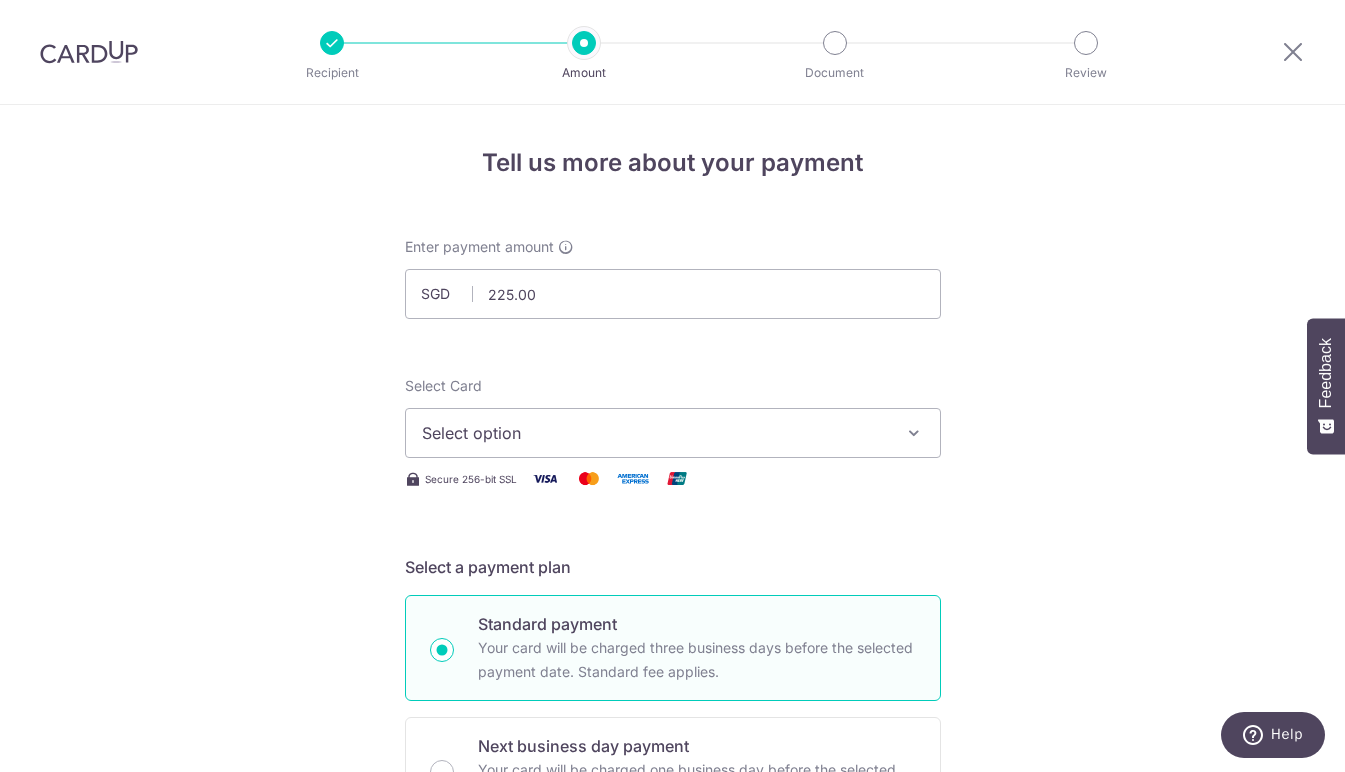 click on "Select option" at bounding box center (655, 433) 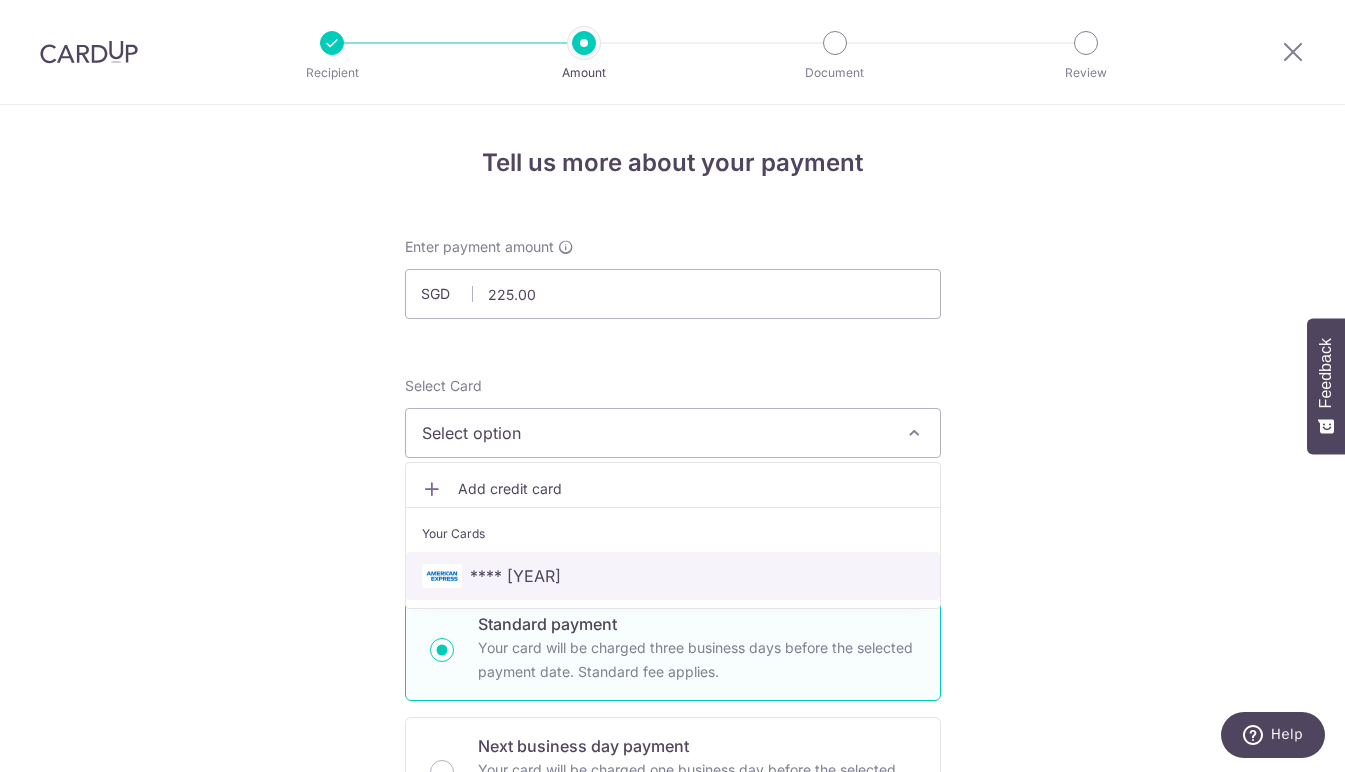 click on "**** 2008" at bounding box center [673, 576] 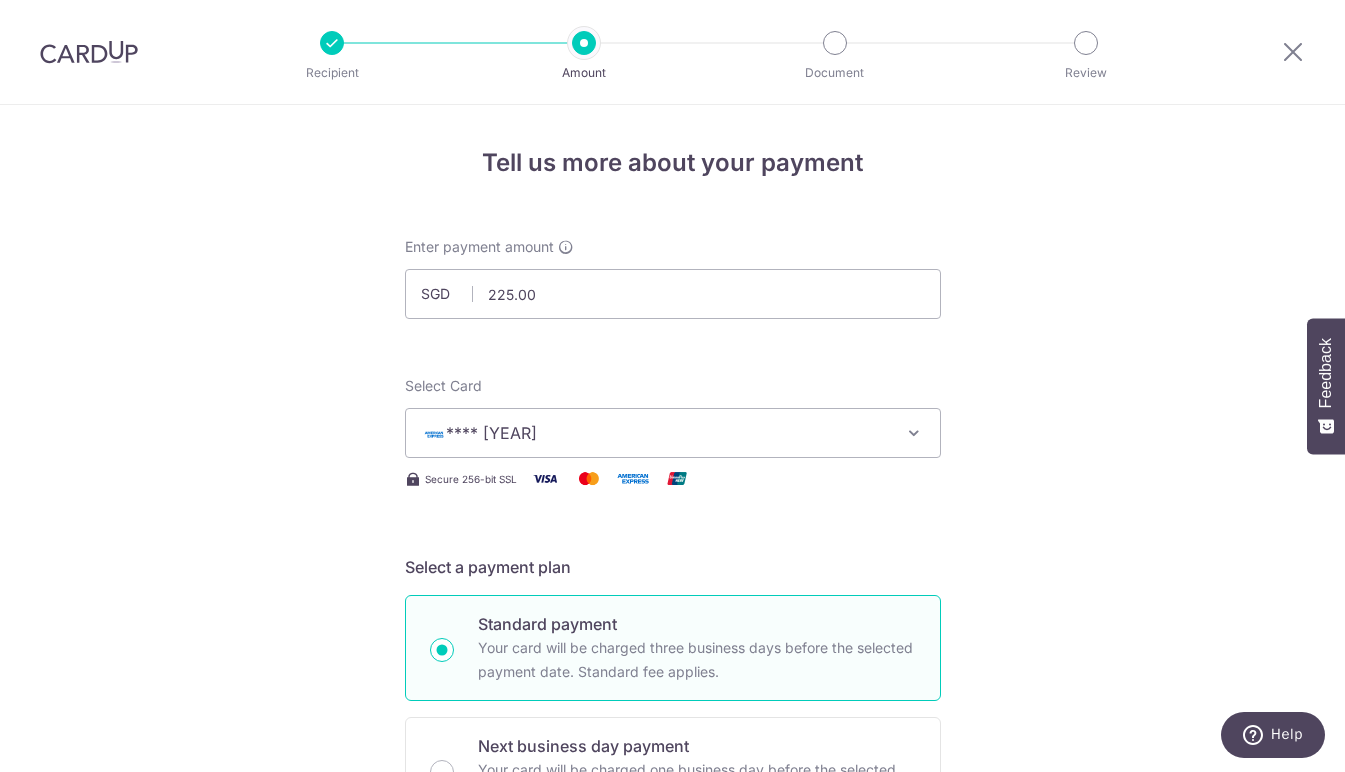scroll, scrollTop: 269, scrollLeft: 0, axis: vertical 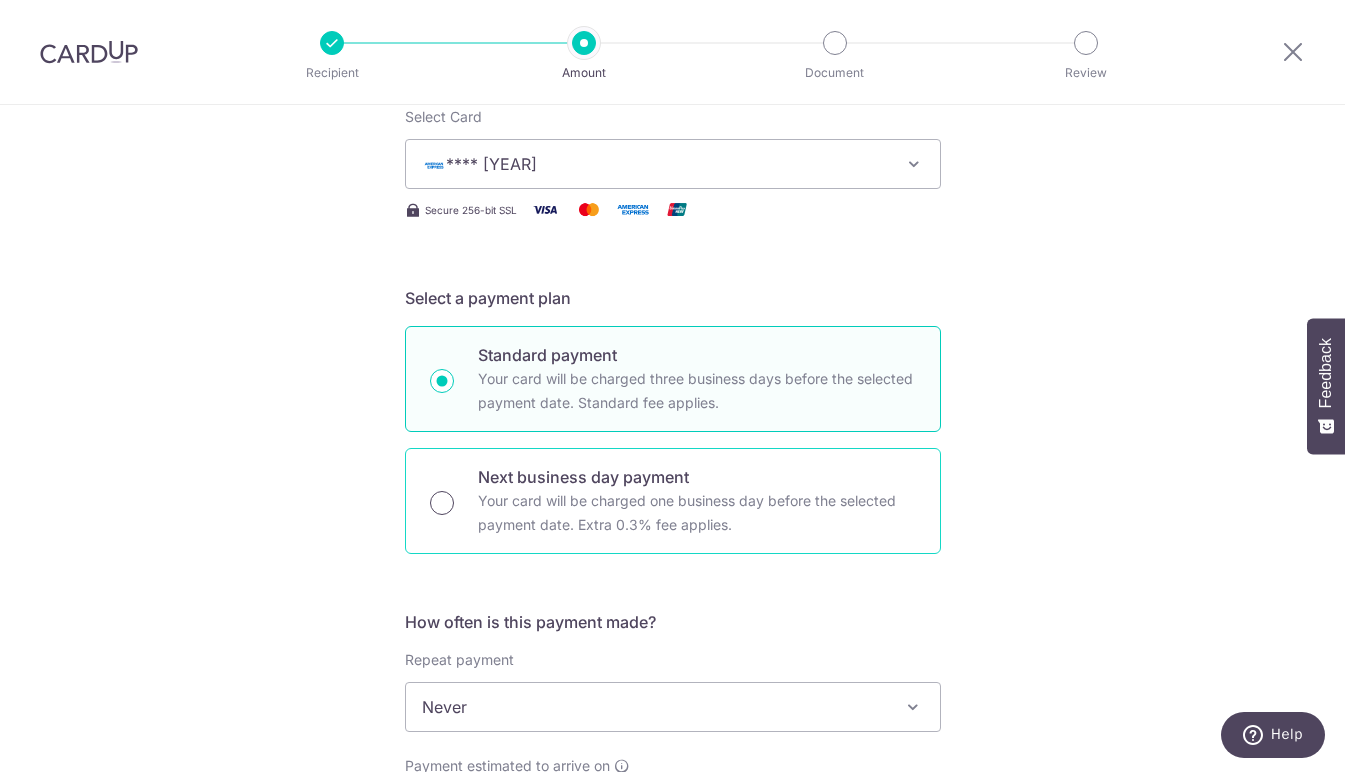 click on "Next business day payment
Your card will be charged one business day before the selected payment date. Extra 0.3% fee applies." at bounding box center (442, 503) 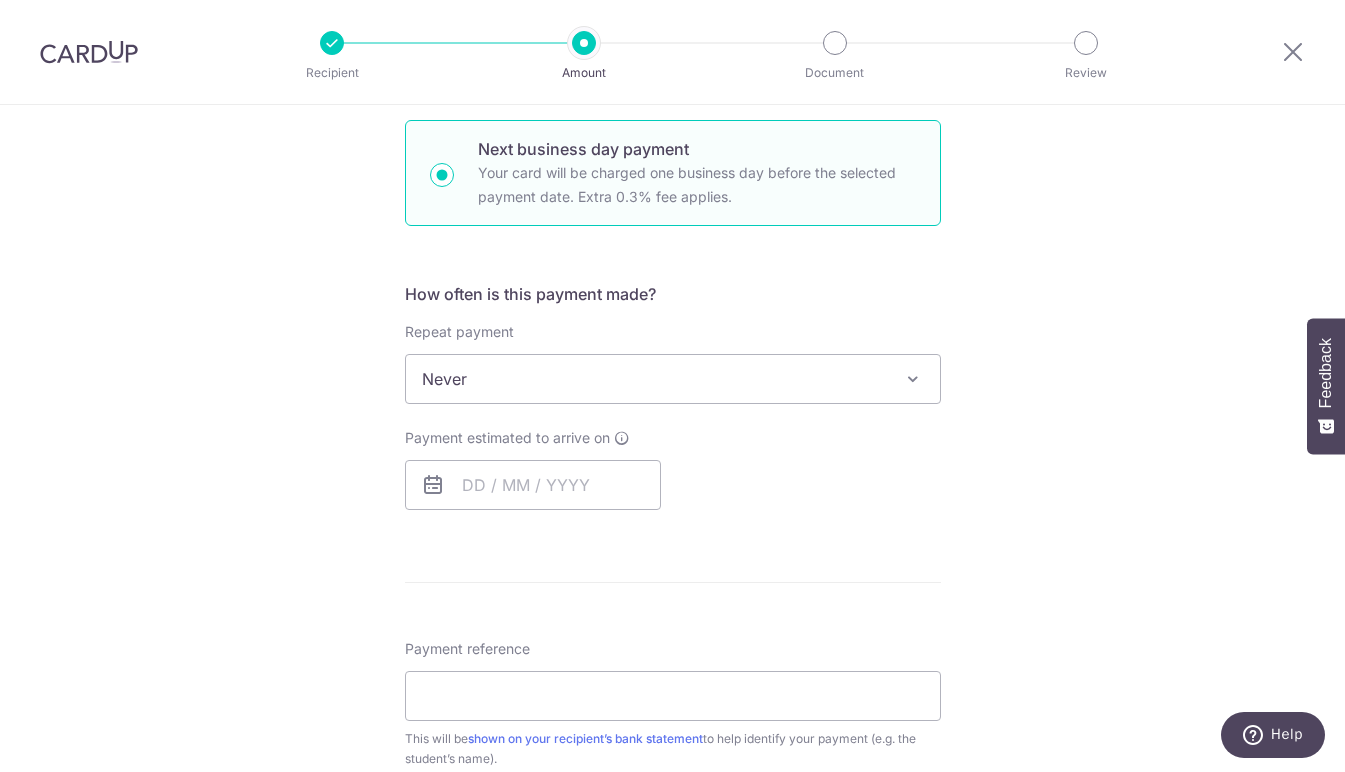 scroll, scrollTop: 624, scrollLeft: 0, axis: vertical 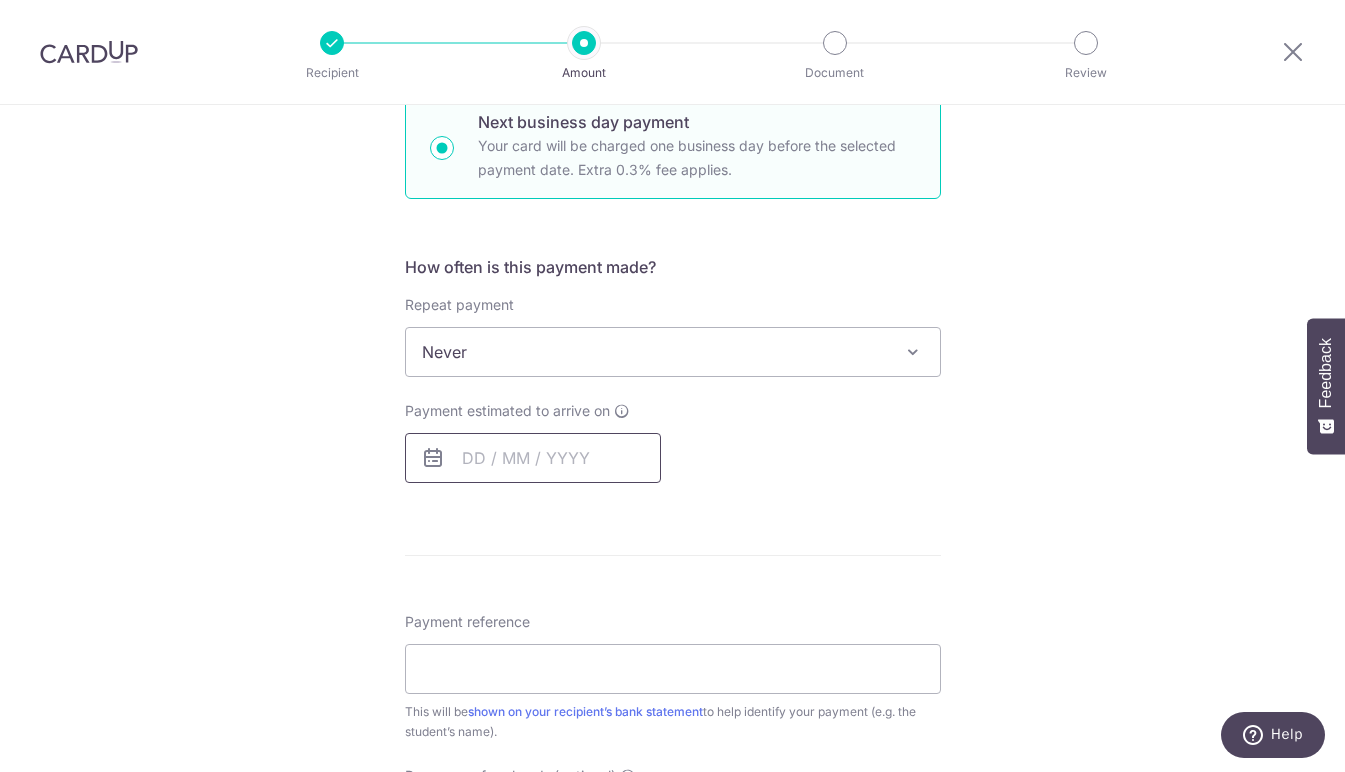 click at bounding box center [533, 458] 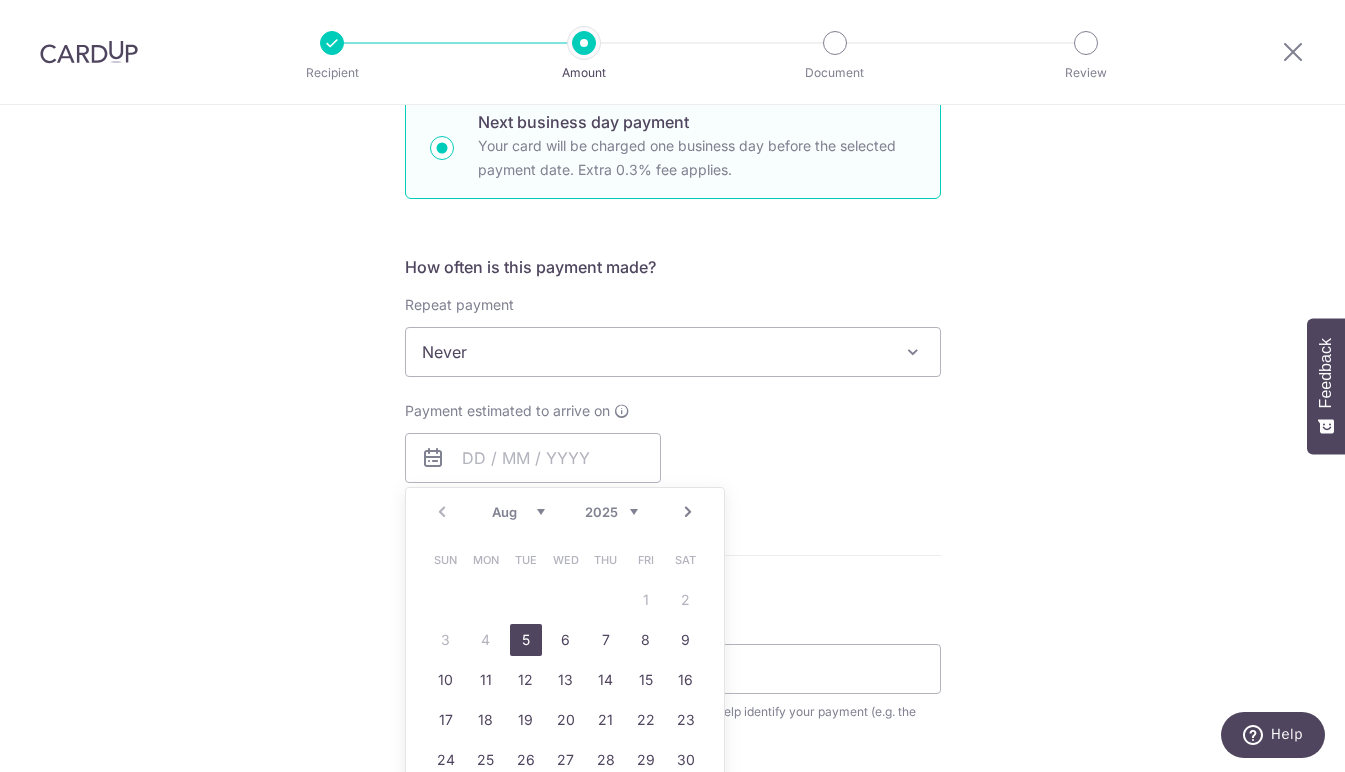 click on "5" at bounding box center [526, 640] 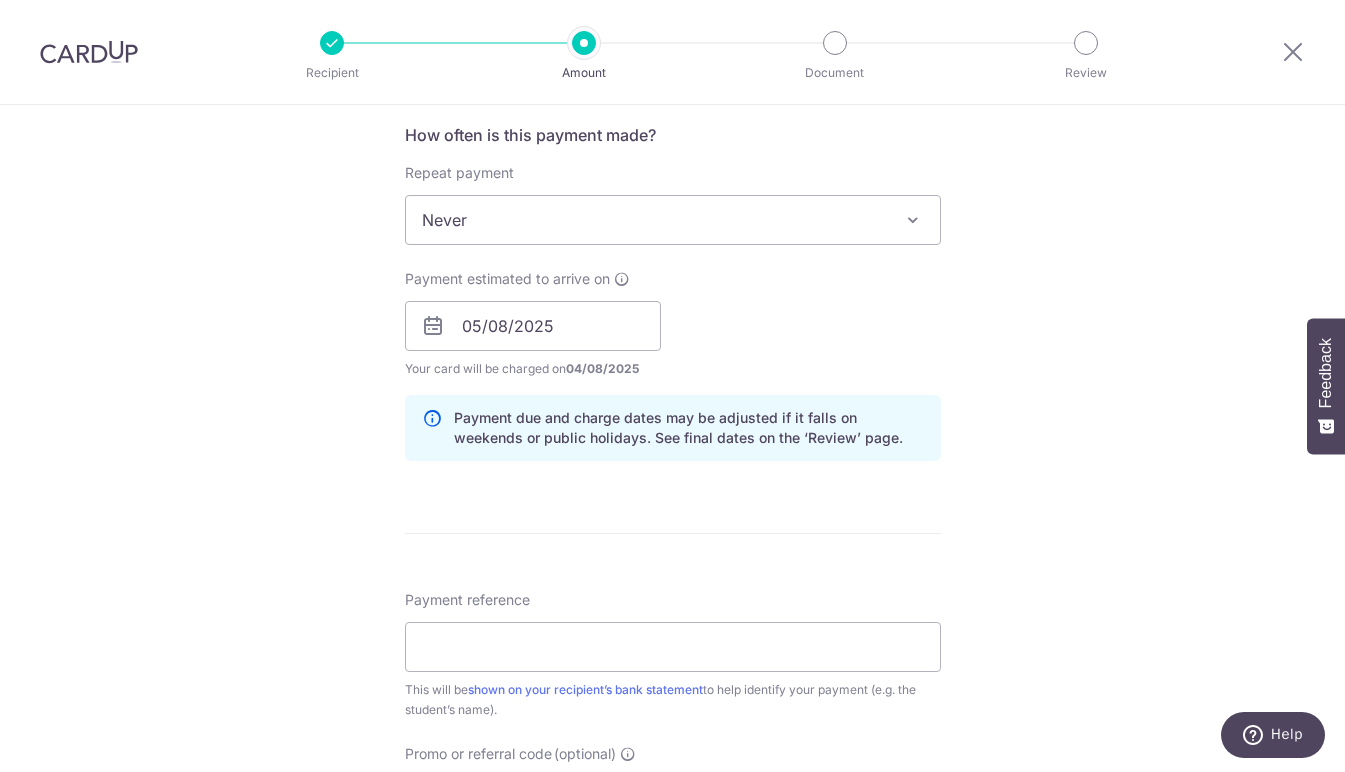 scroll, scrollTop: 1089, scrollLeft: 0, axis: vertical 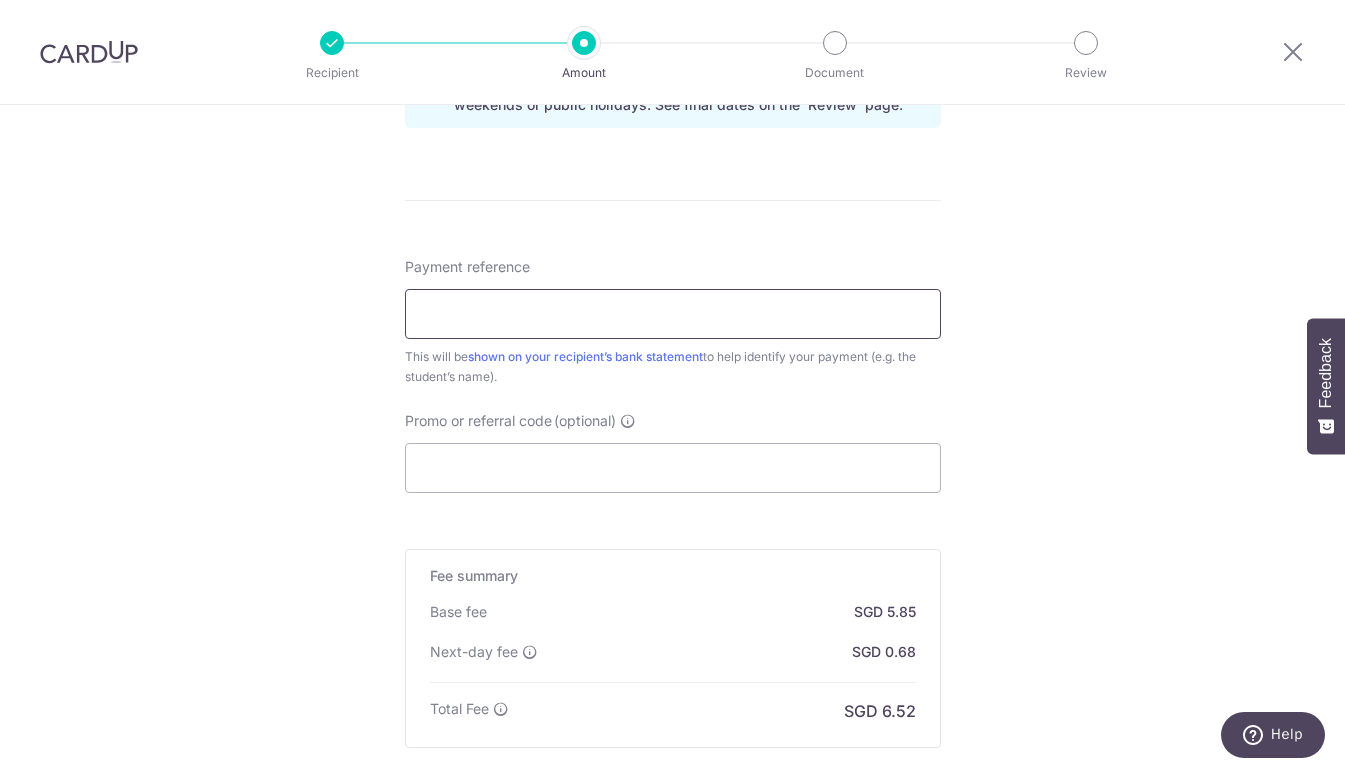 click on "Payment reference" at bounding box center (673, 314) 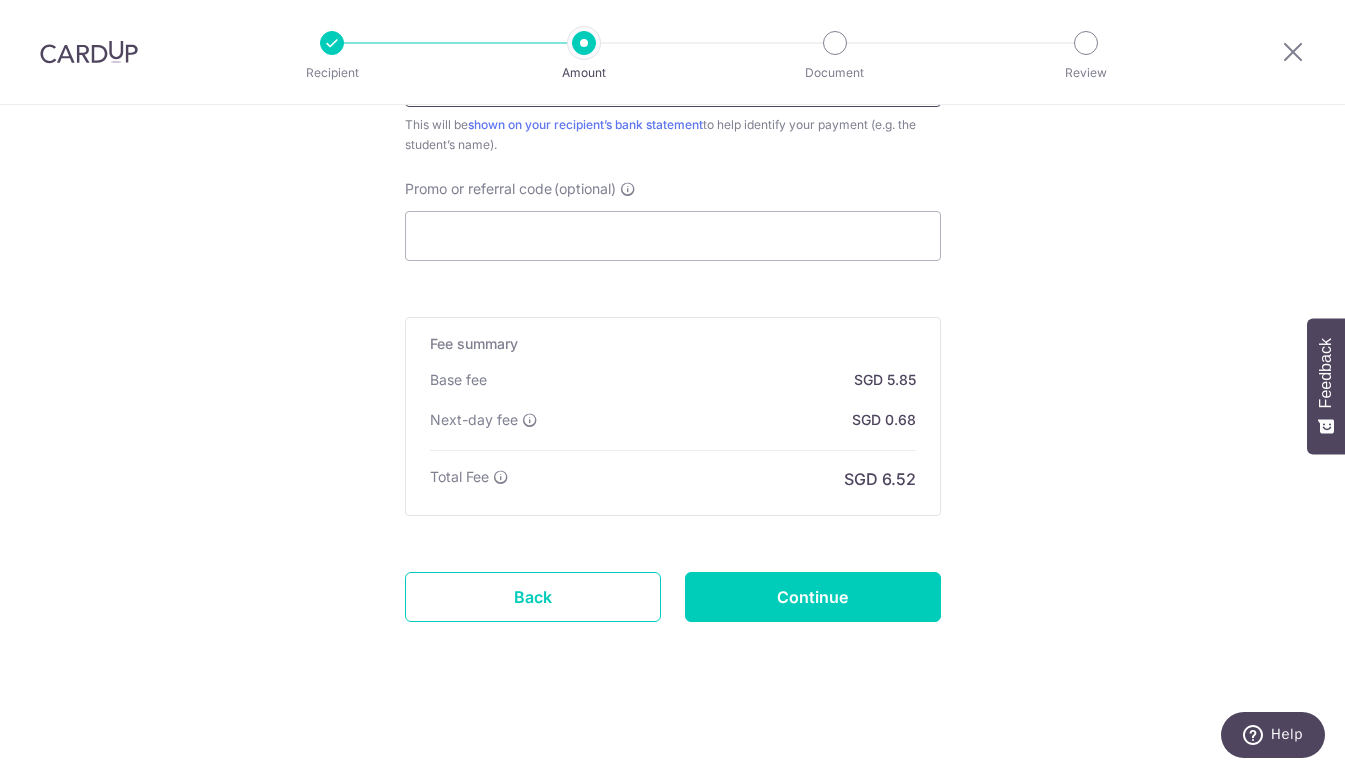 scroll, scrollTop: 1321, scrollLeft: 0, axis: vertical 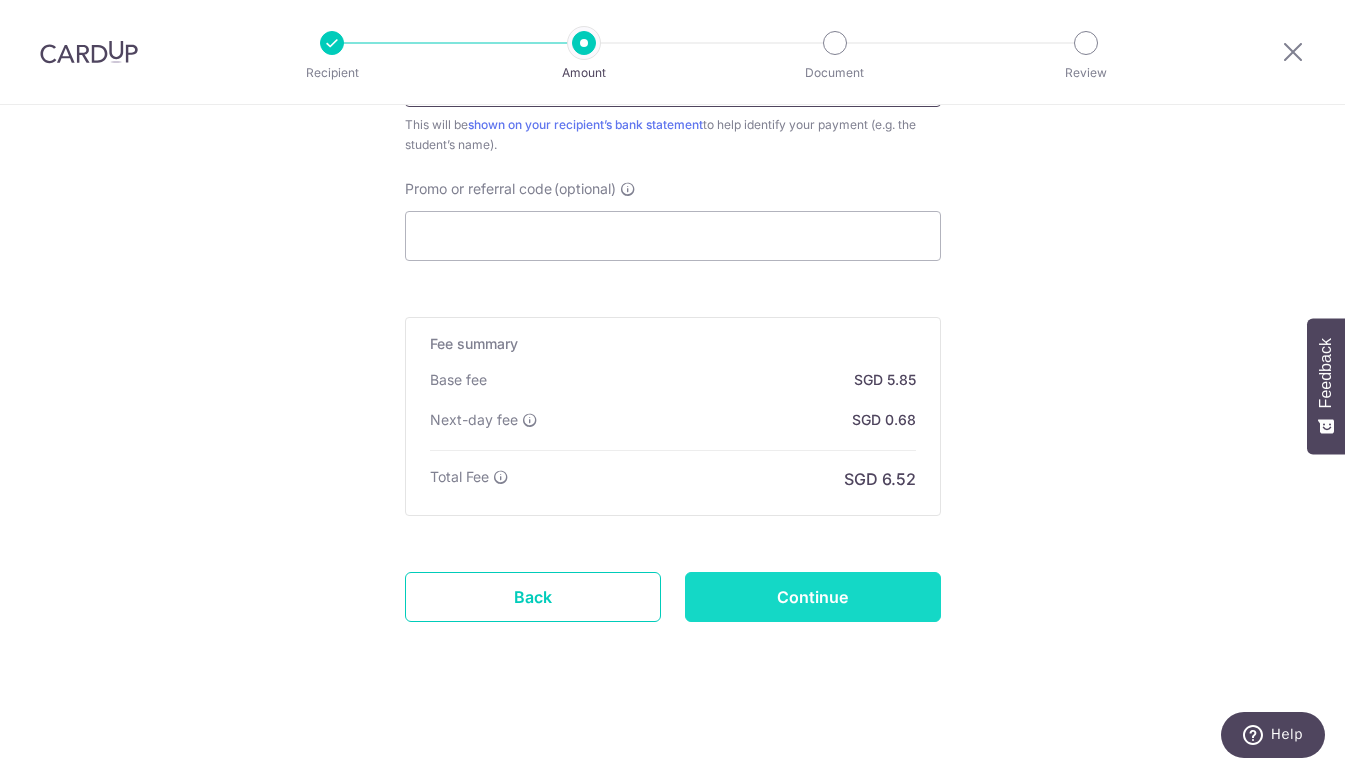 type on "Caleb - Jul 2025" 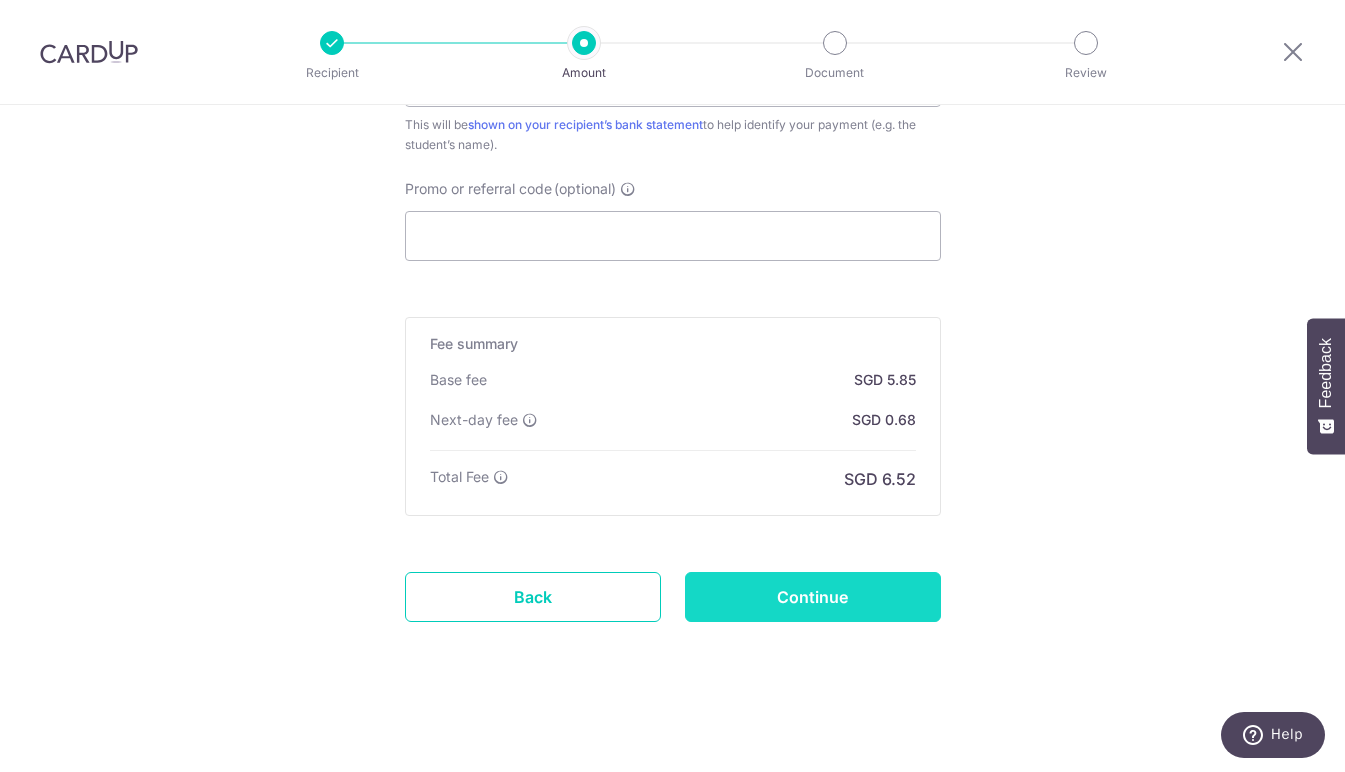 click on "Continue" at bounding box center (813, 597) 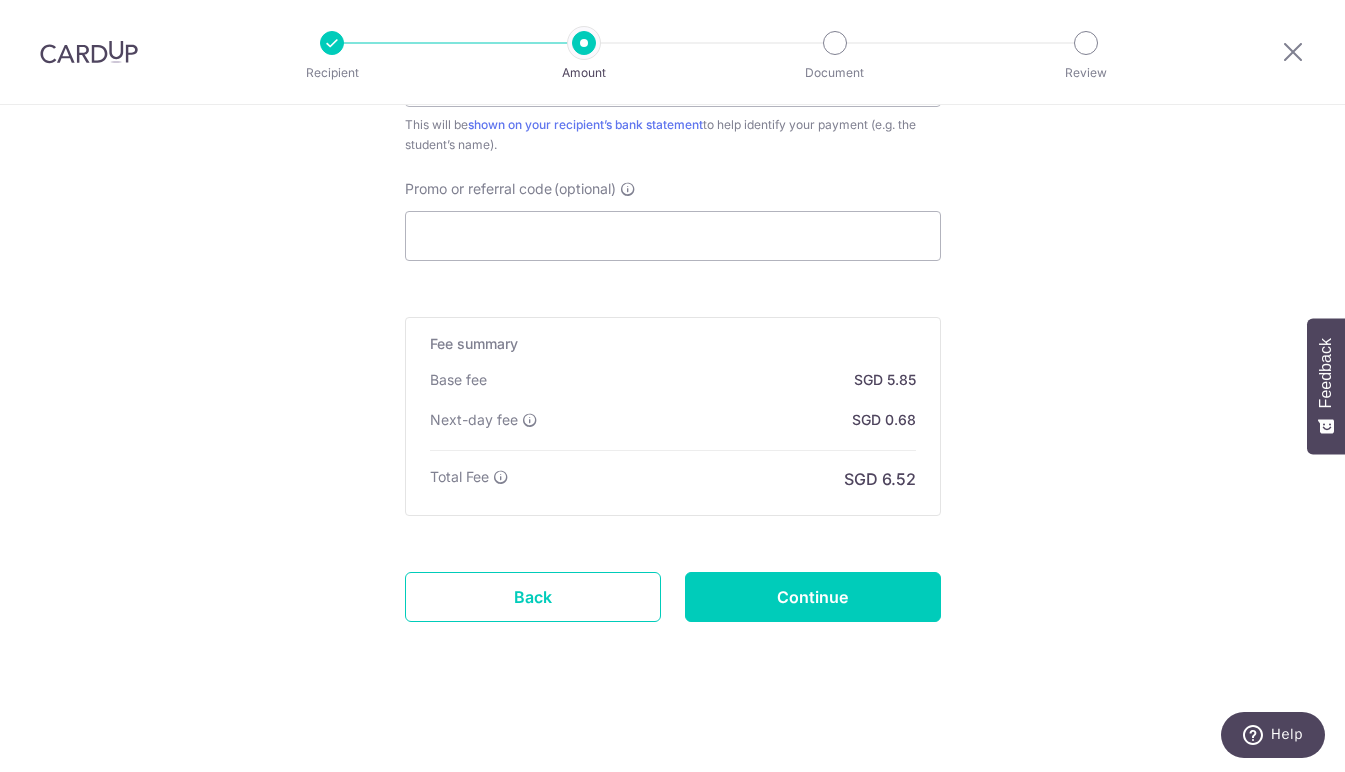 type on "Create Schedule" 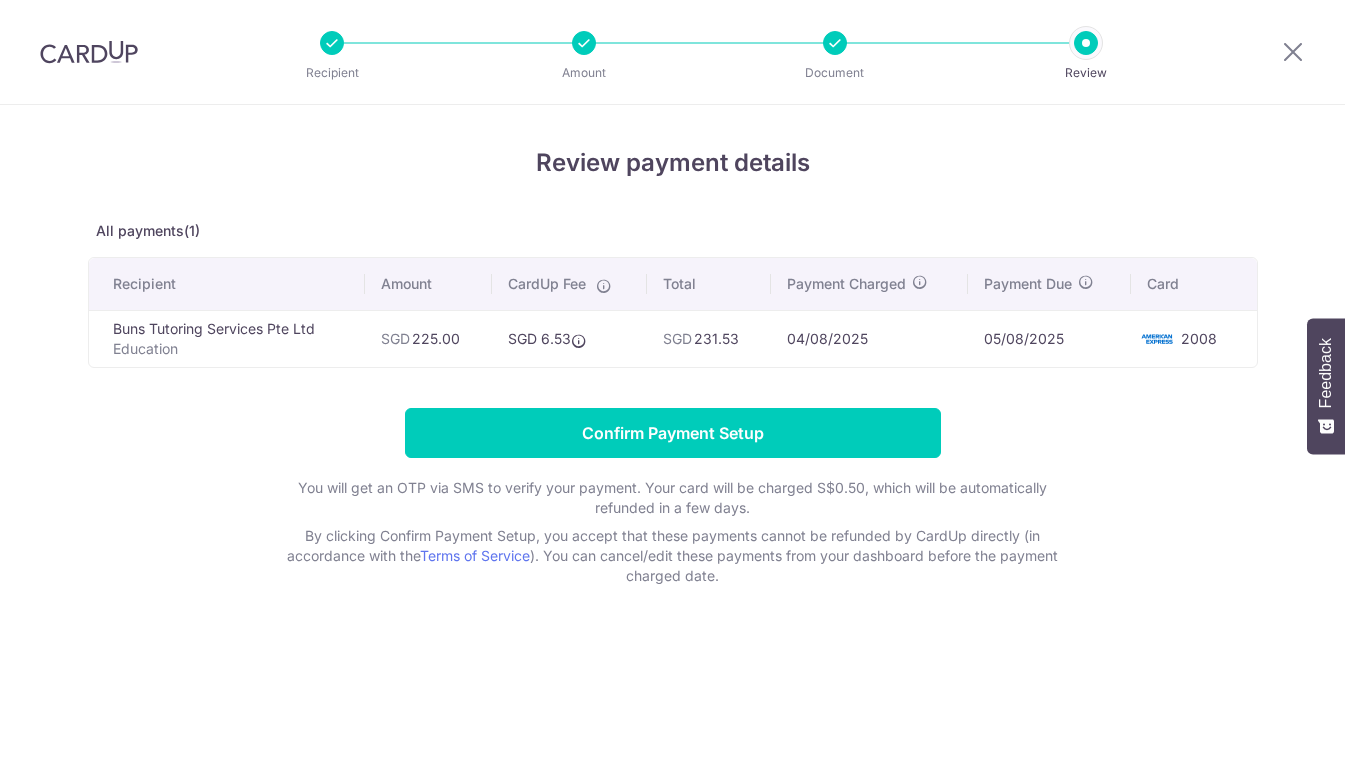 scroll, scrollTop: 0, scrollLeft: 0, axis: both 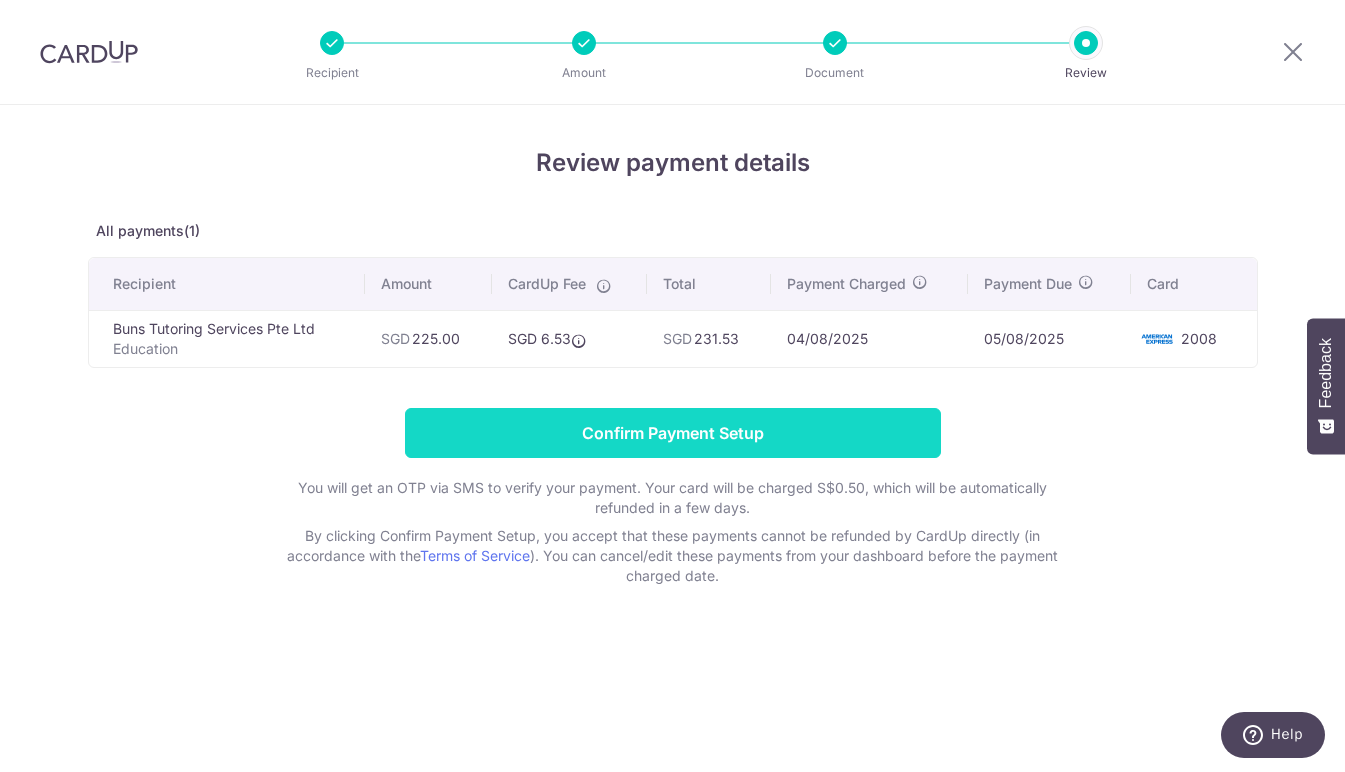 click on "Confirm Payment Setup" at bounding box center (673, 433) 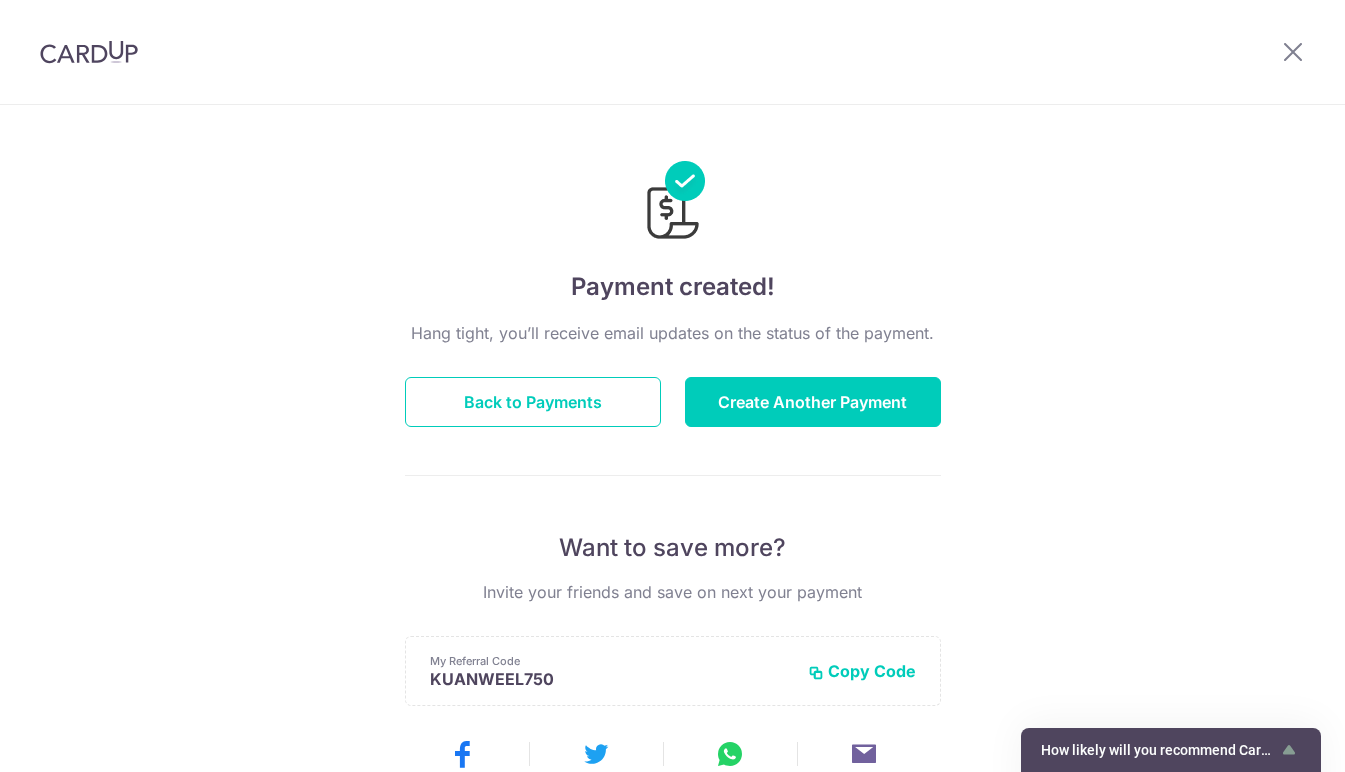 scroll, scrollTop: 0, scrollLeft: 0, axis: both 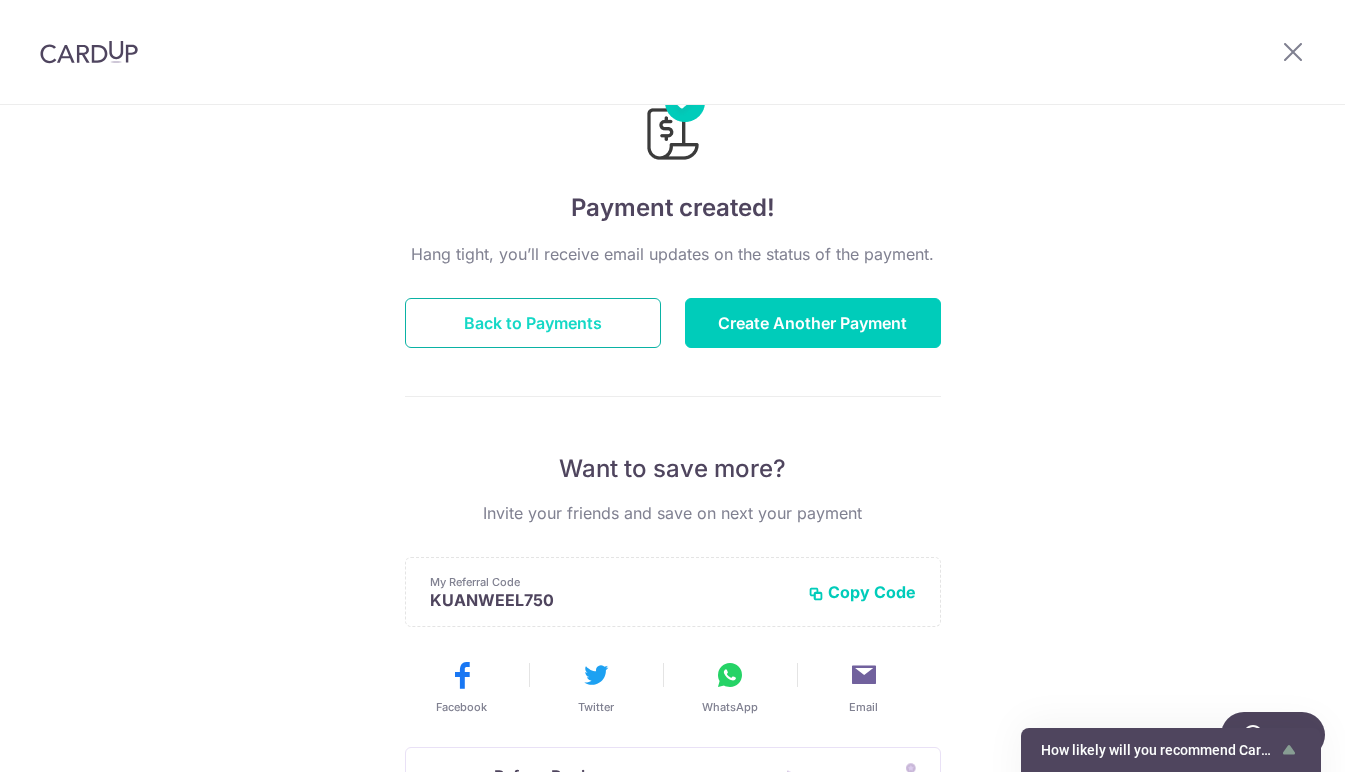 click on "Back to Payments" at bounding box center [533, 323] 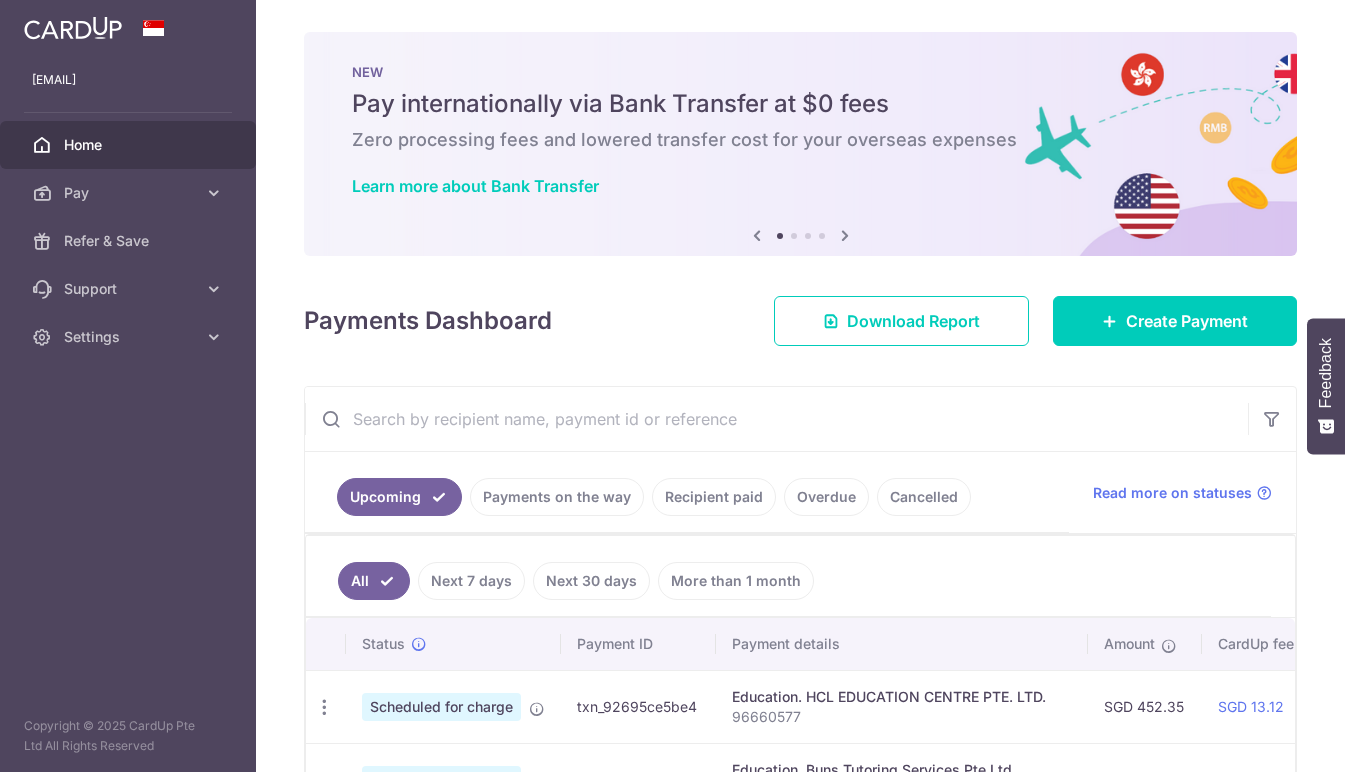scroll, scrollTop: 0, scrollLeft: 0, axis: both 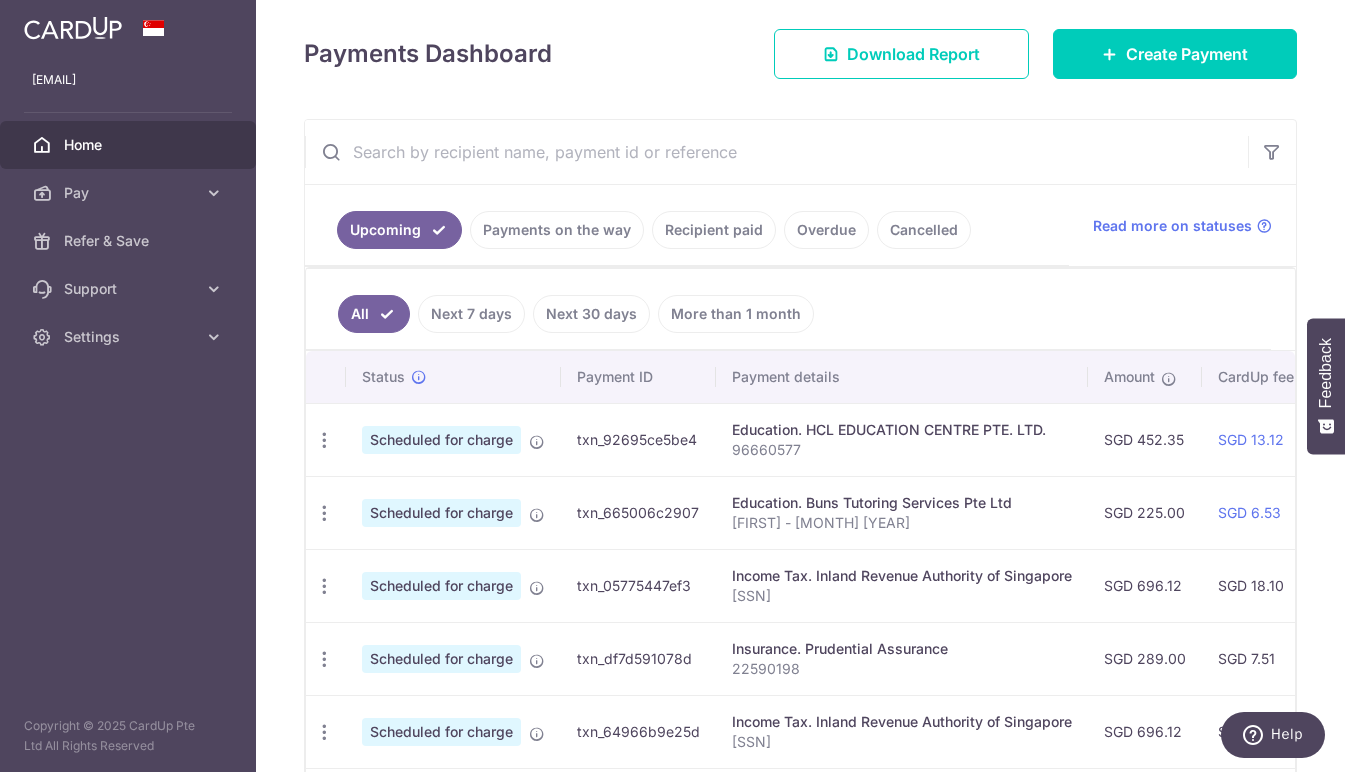 click on "Next 7 days" at bounding box center [471, 314] 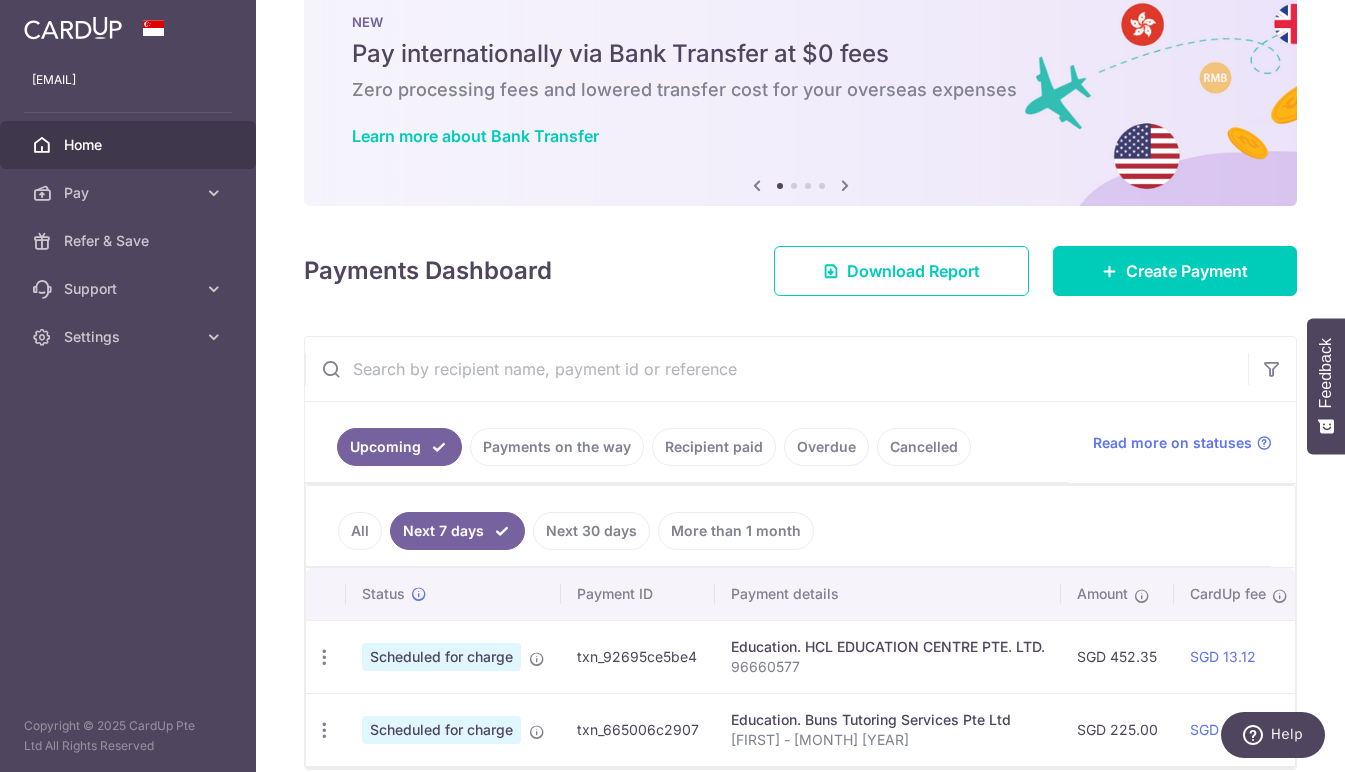 scroll, scrollTop: 142, scrollLeft: 0, axis: vertical 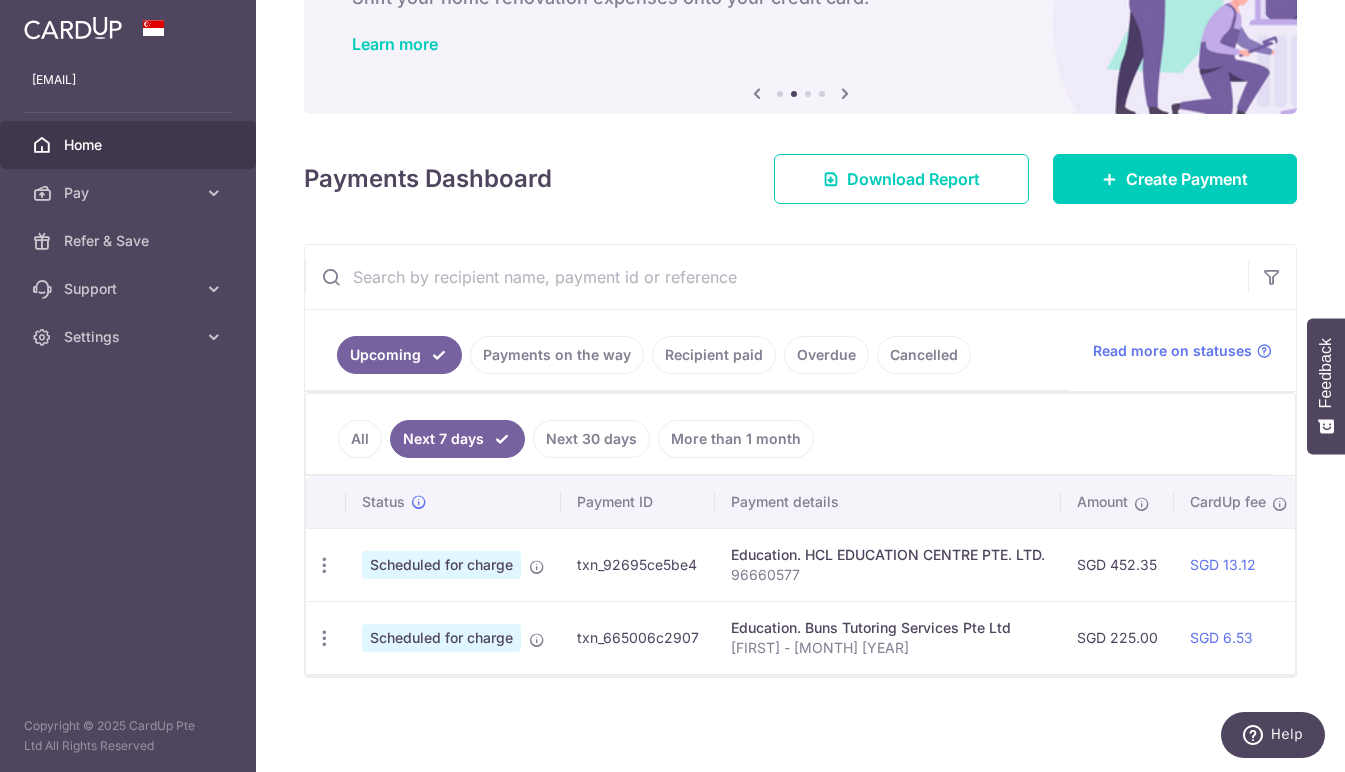 click on "Payments on the way" at bounding box center [557, 355] 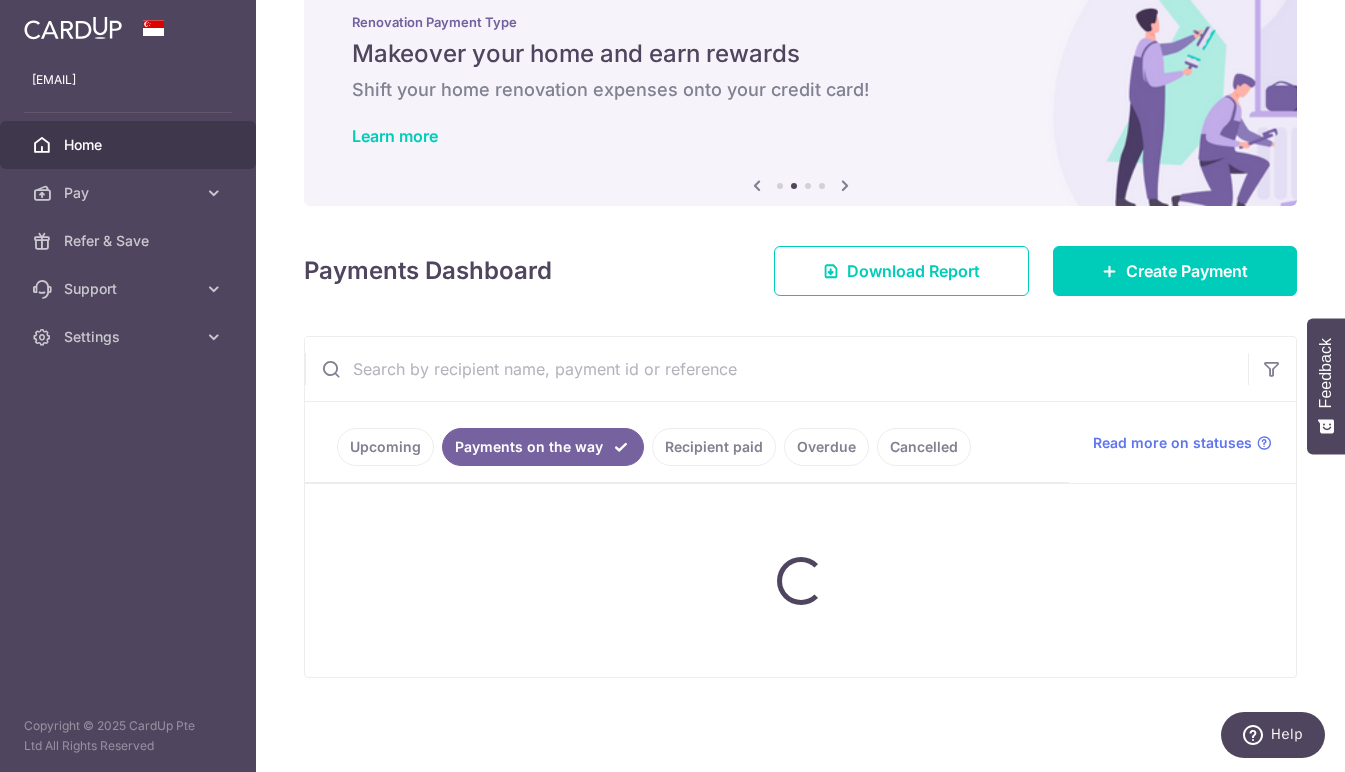 scroll, scrollTop: 50, scrollLeft: 0, axis: vertical 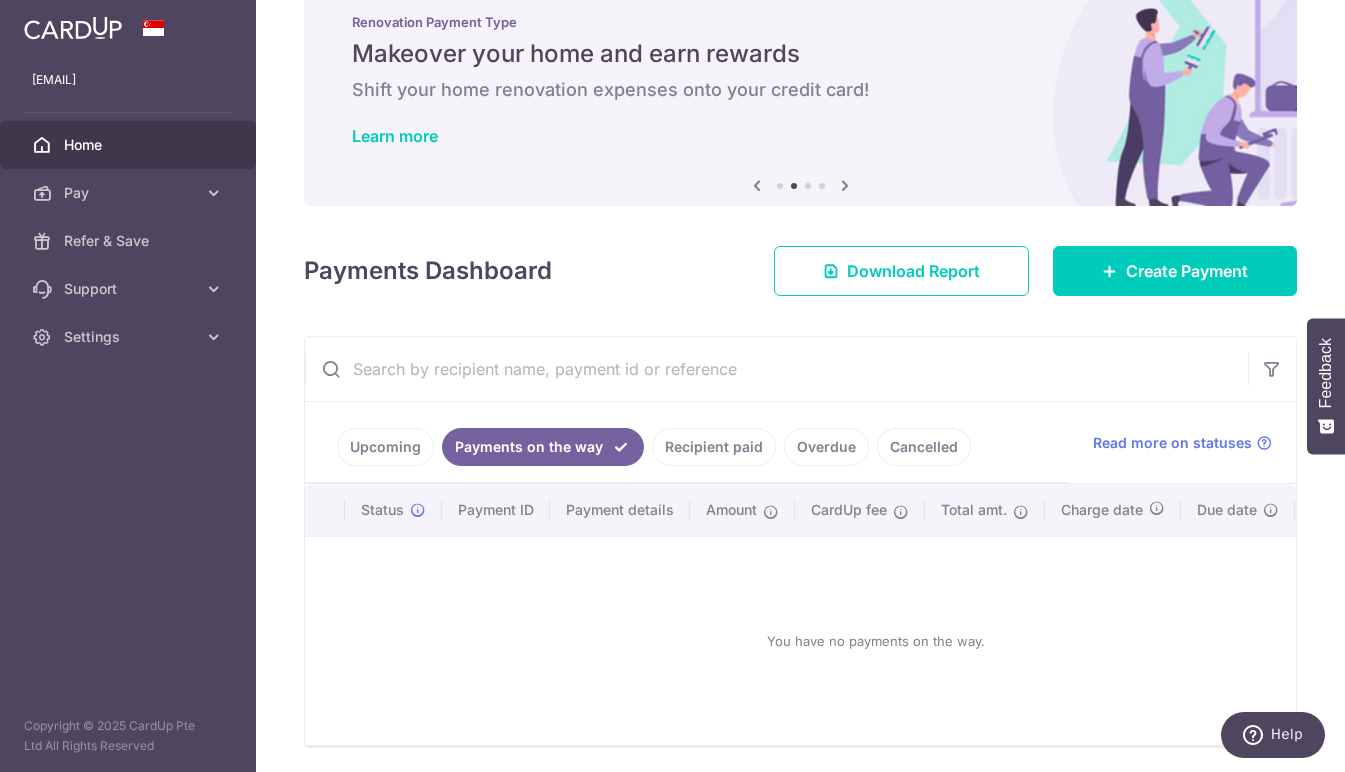 click on "Recipient paid" at bounding box center (714, 447) 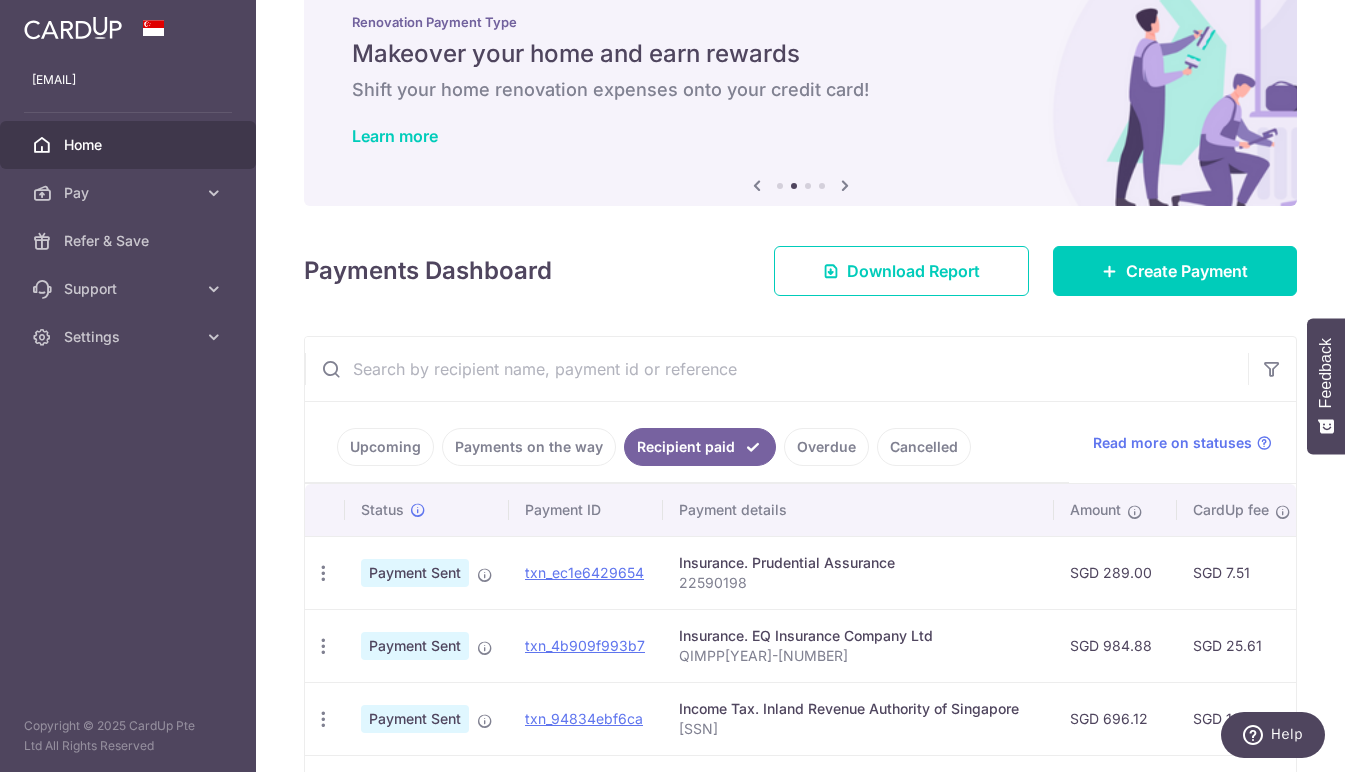 click on "Overdue" at bounding box center [826, 447] 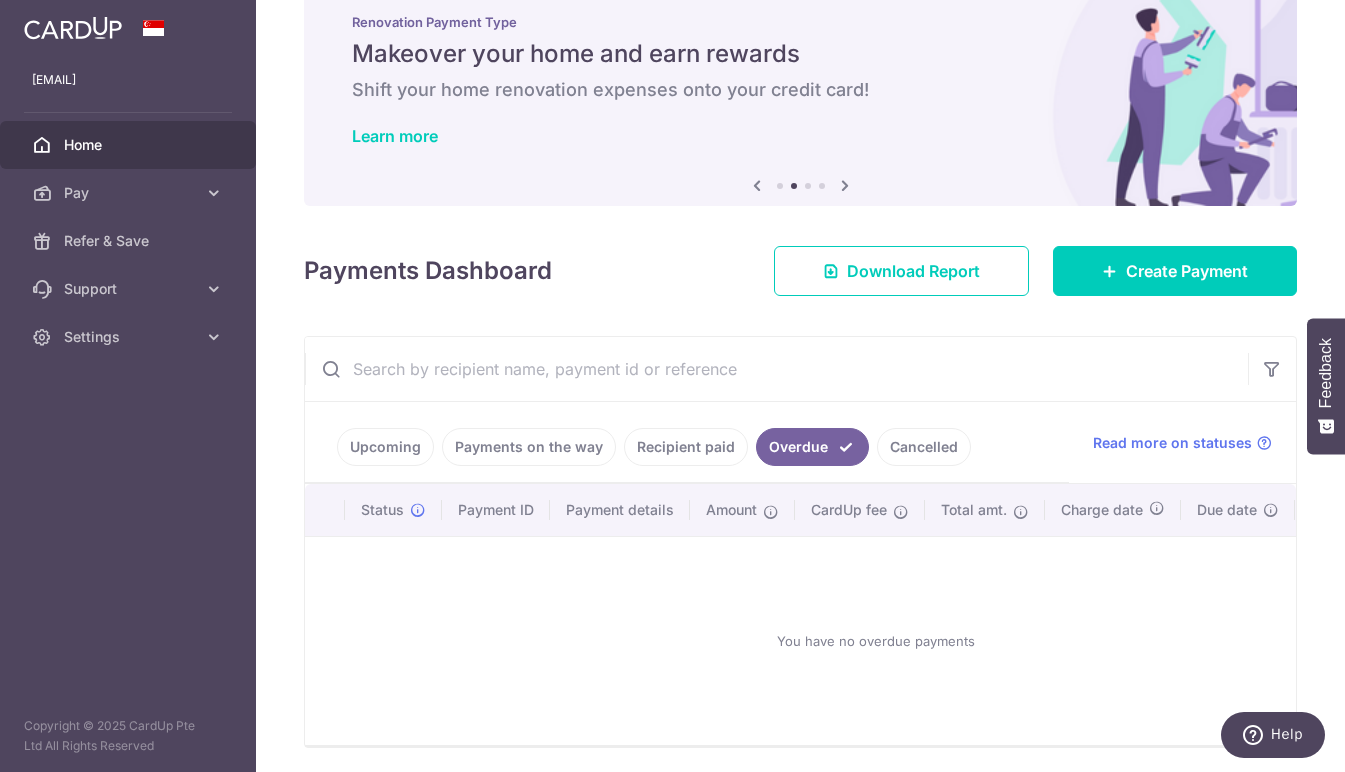 click on "Cancelled" at bounding box center (924, 447) 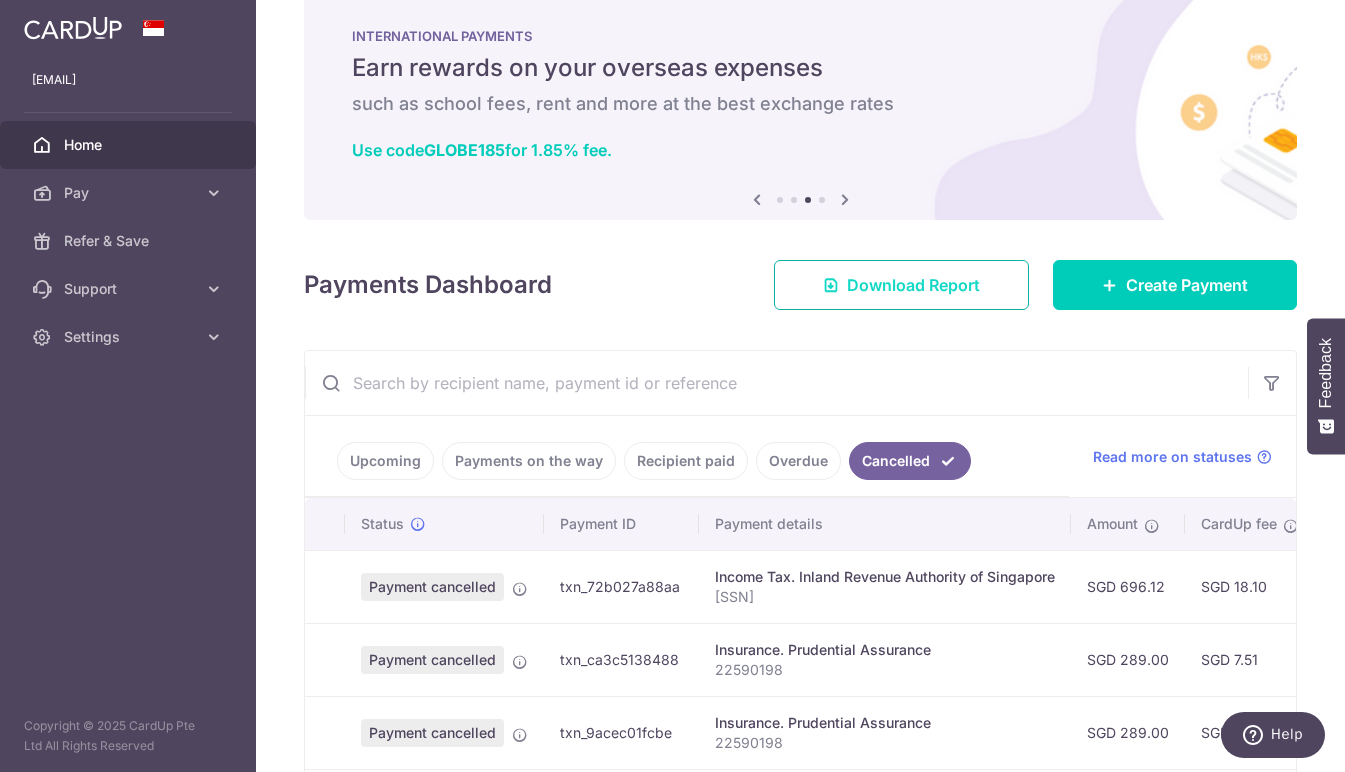 scroll, scrollTop: 35, scrollLeft: 0, axis: vertical 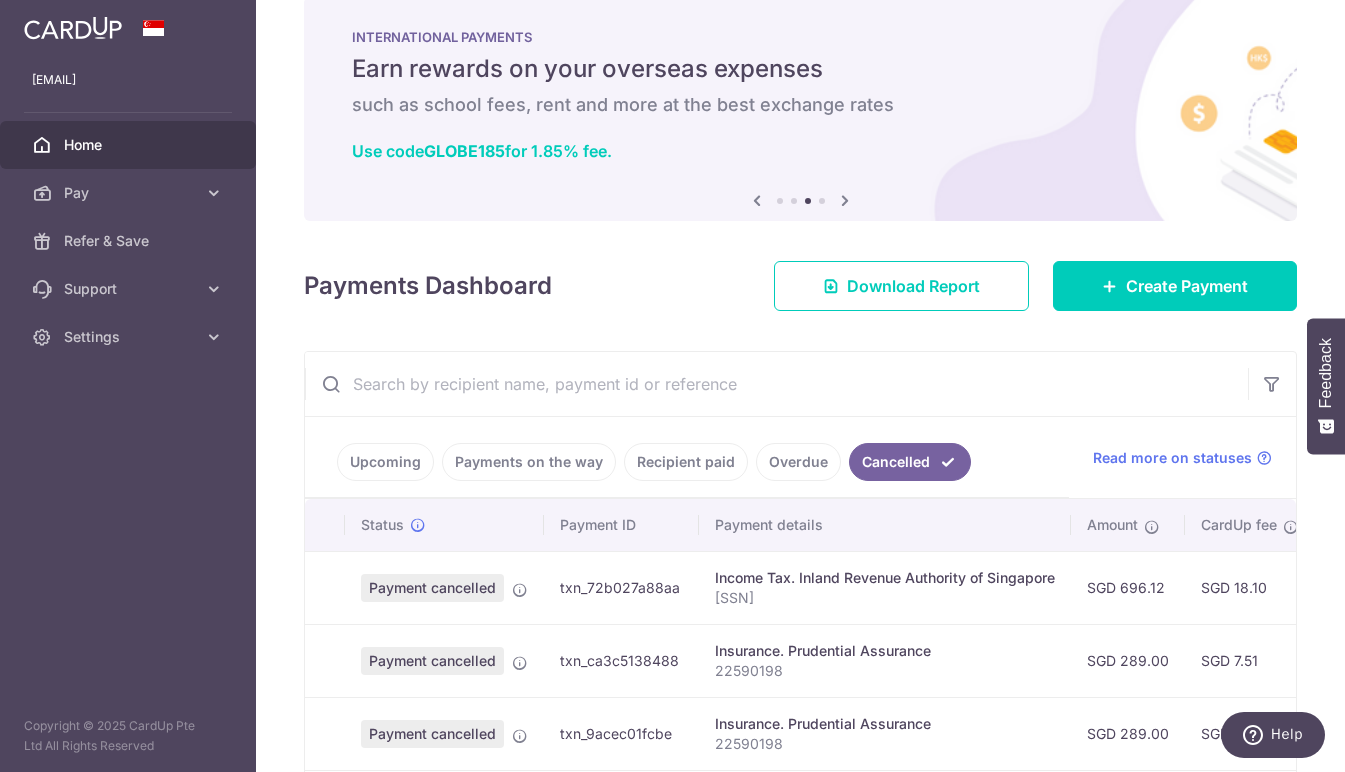 click on "Upcoming" at bounding box center [385, 462] 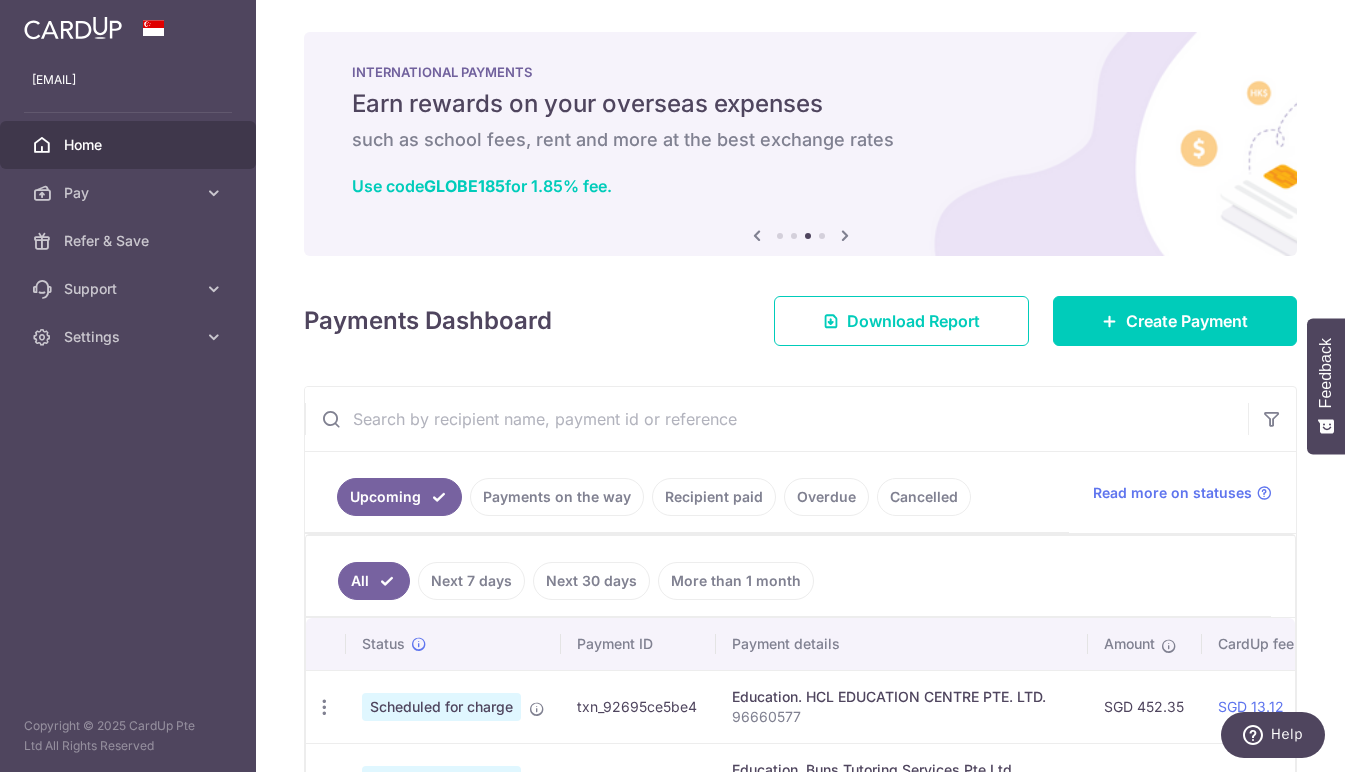 scroll, scrollTop: 0, scrollLeft: 0, axis: both 